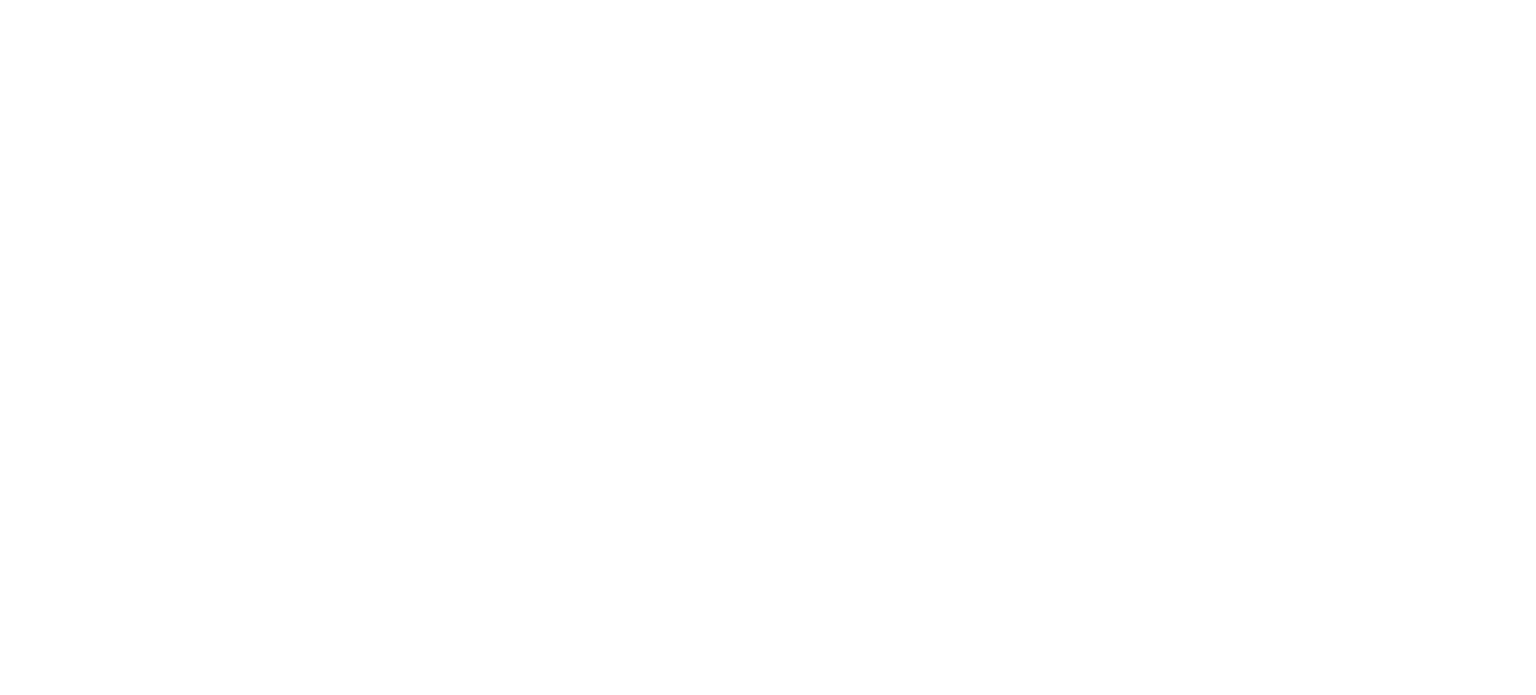 scroll, scrollTop: 0, scrollLeft: 0, axis: both 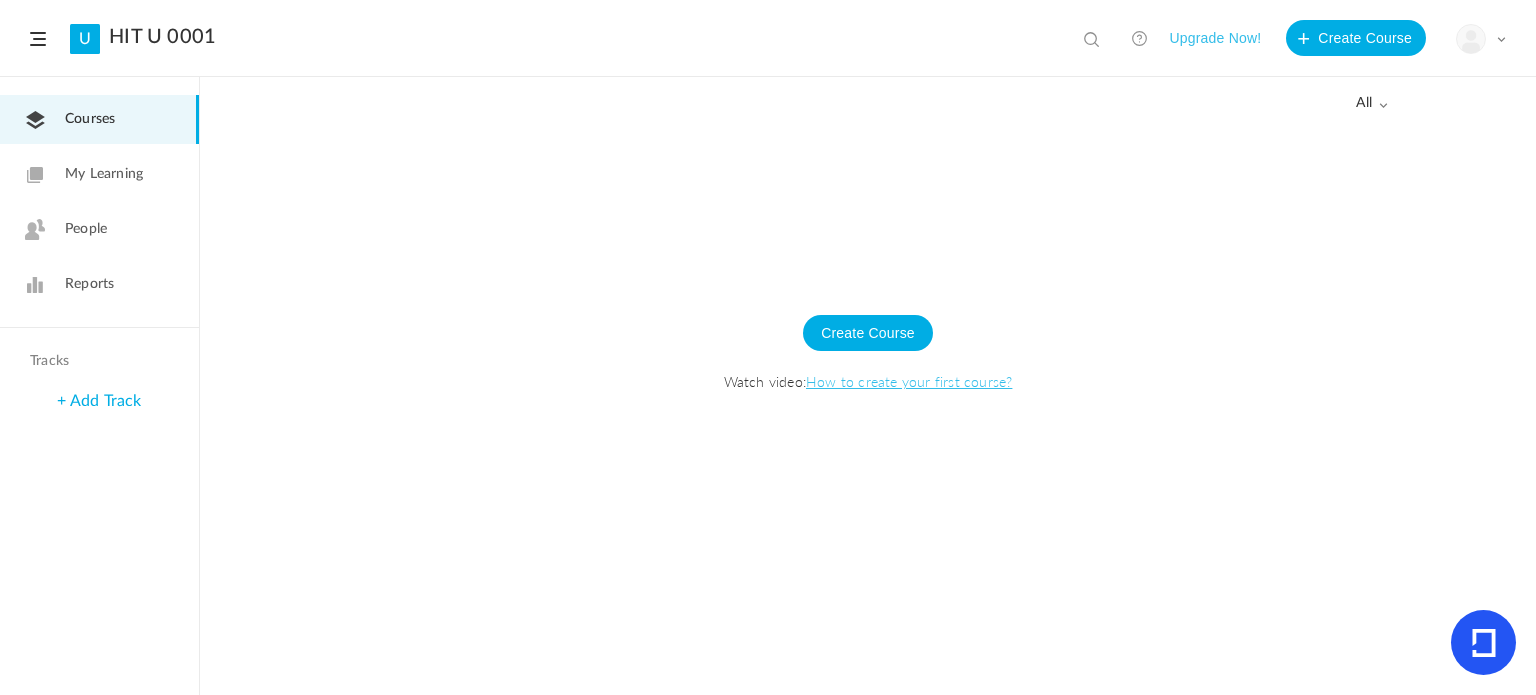 click on "My Learning" at bounding box center (104, 174) 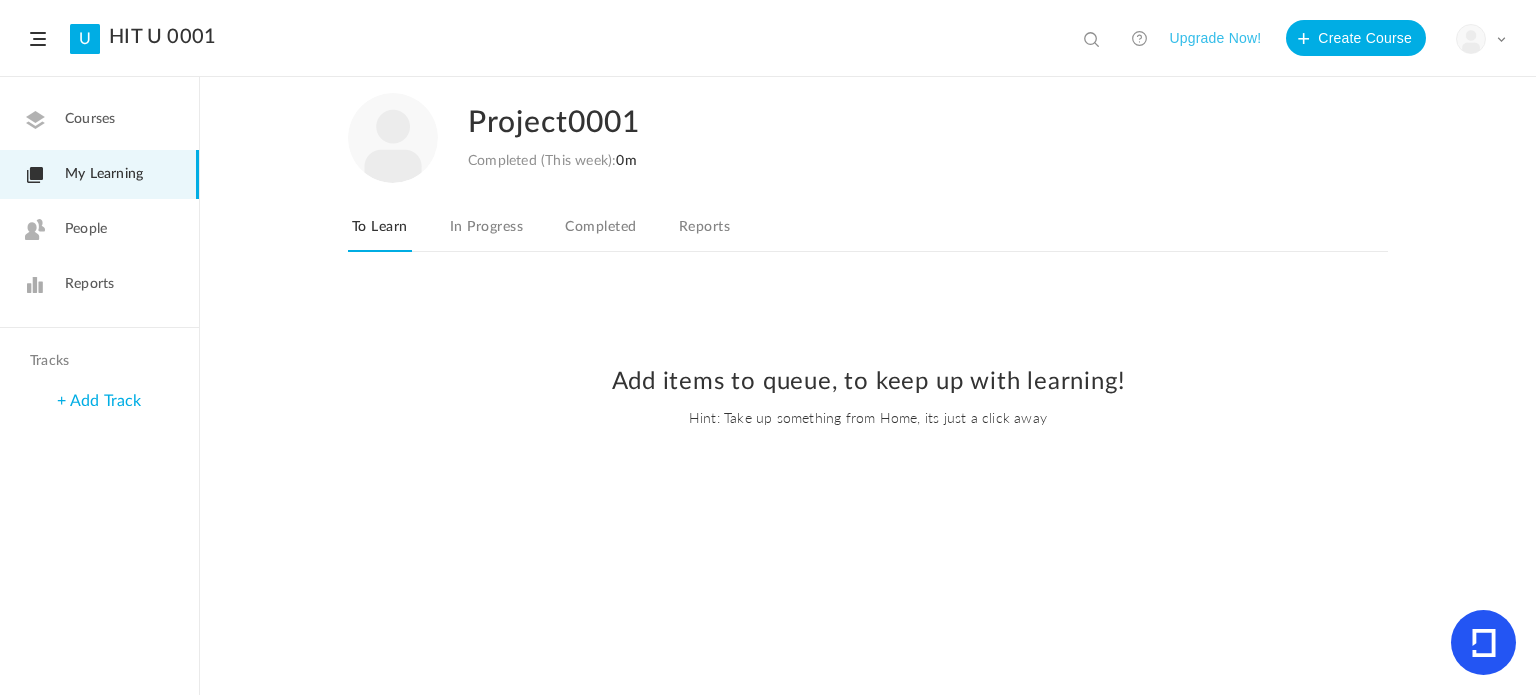 click on "In Progress" at bounding box center [486, 233] 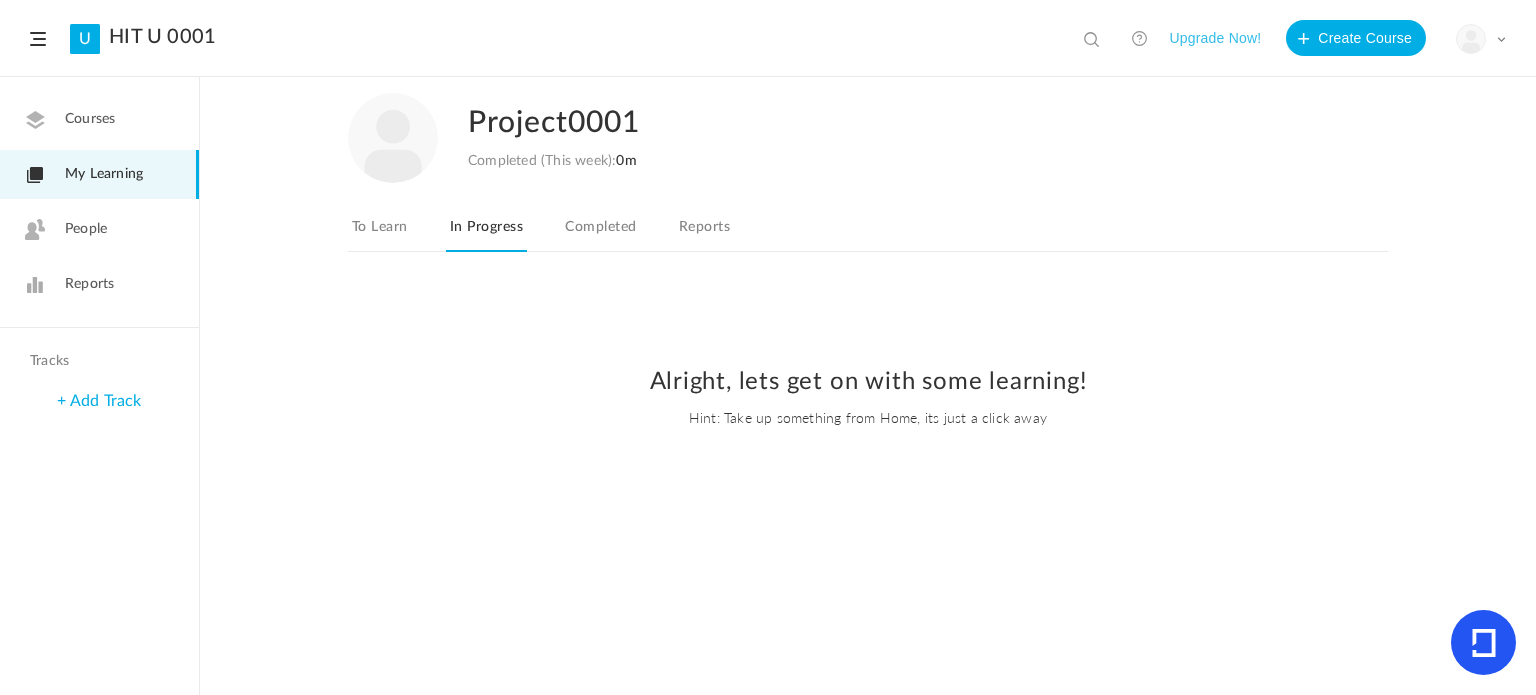 drag, startPoint x: 370, startPoint y: 225, endPoint x: 464, endPoint y: 224, distance: 94.00532 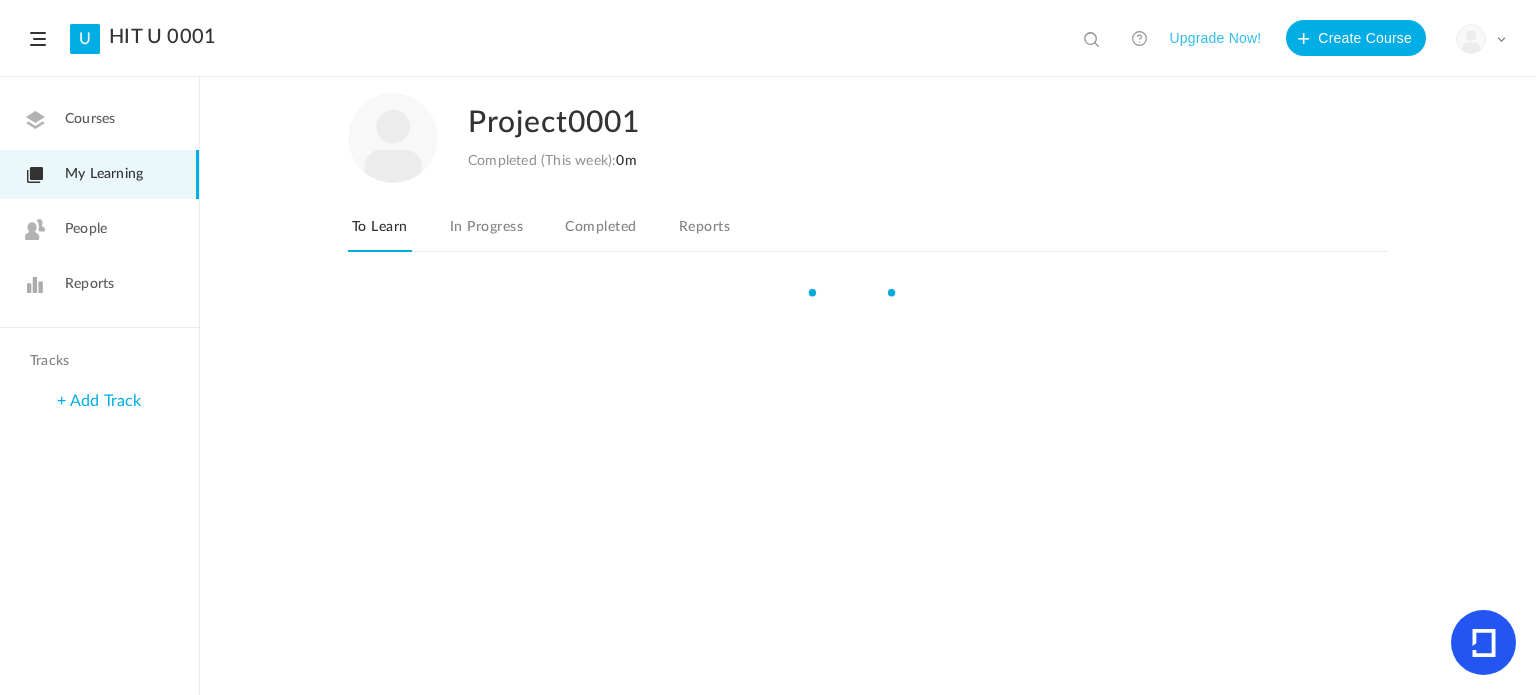 click on "In Progress" at bounding box center [486, 233] 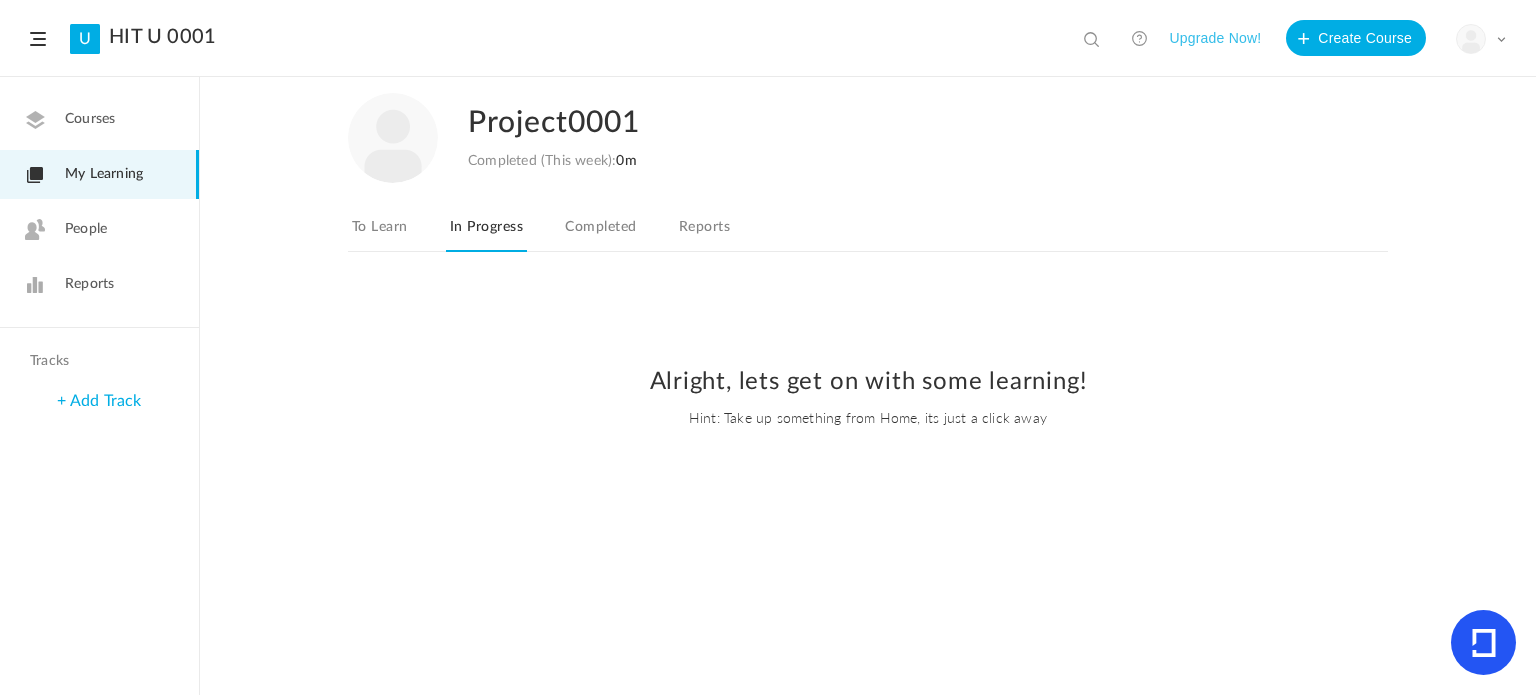 click on "Completed" at bounding box center [600, 233] 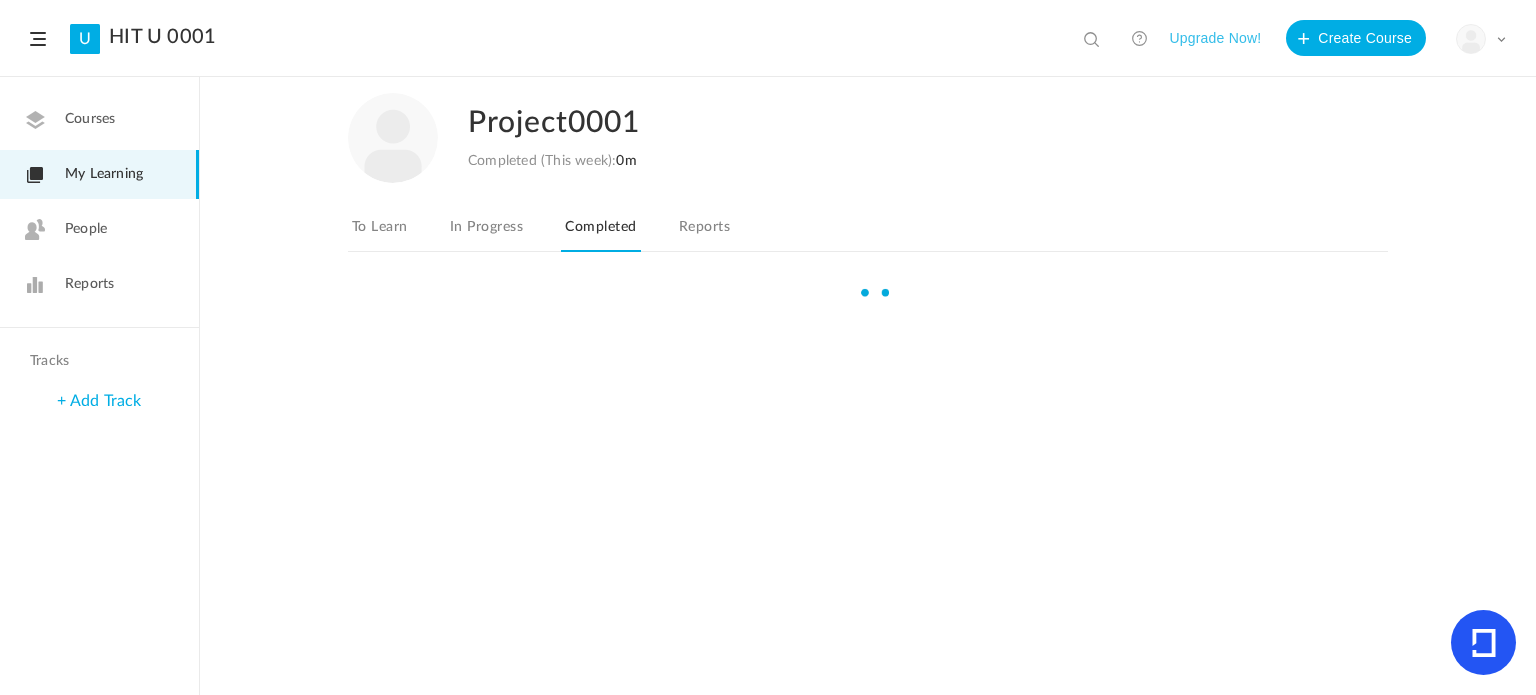 click on "Reports" at bounding box center (704, 233) 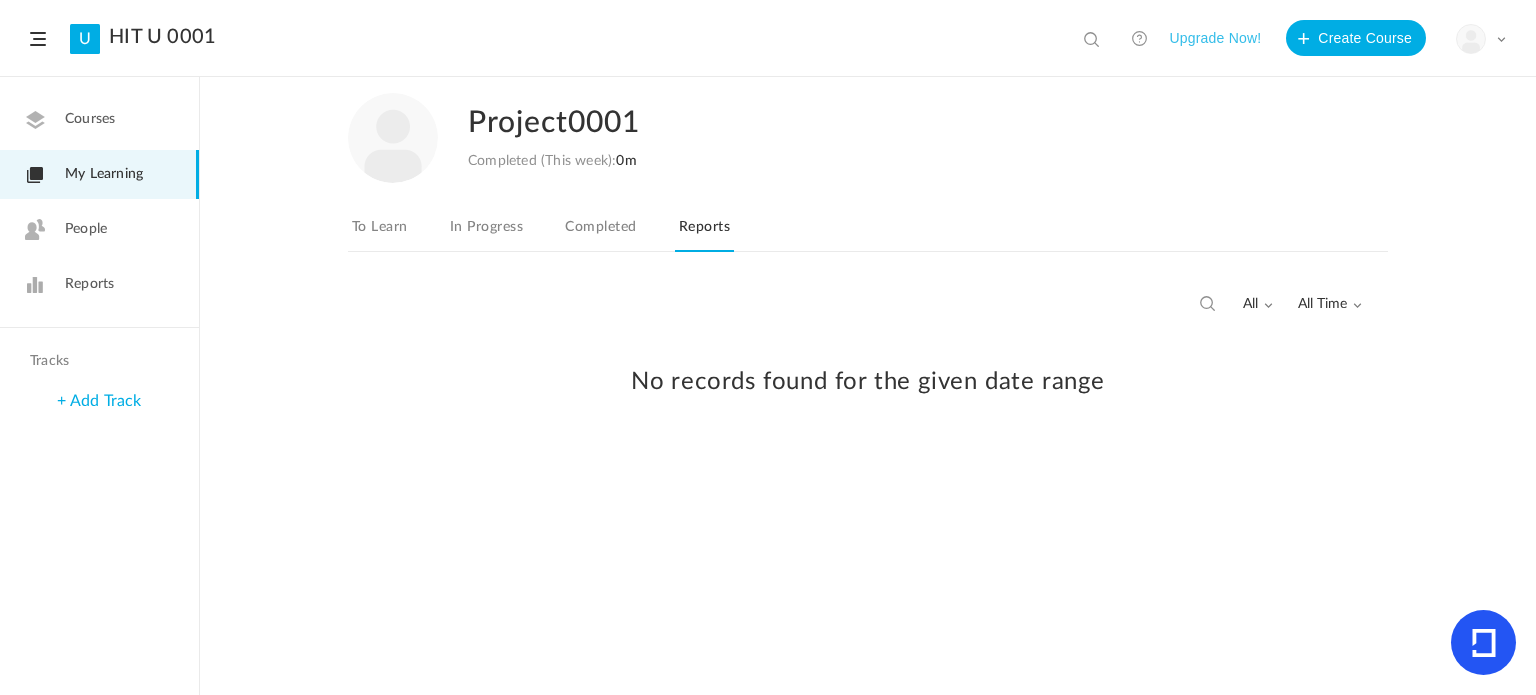 click on "Courses" at bounding box center [99, 119] 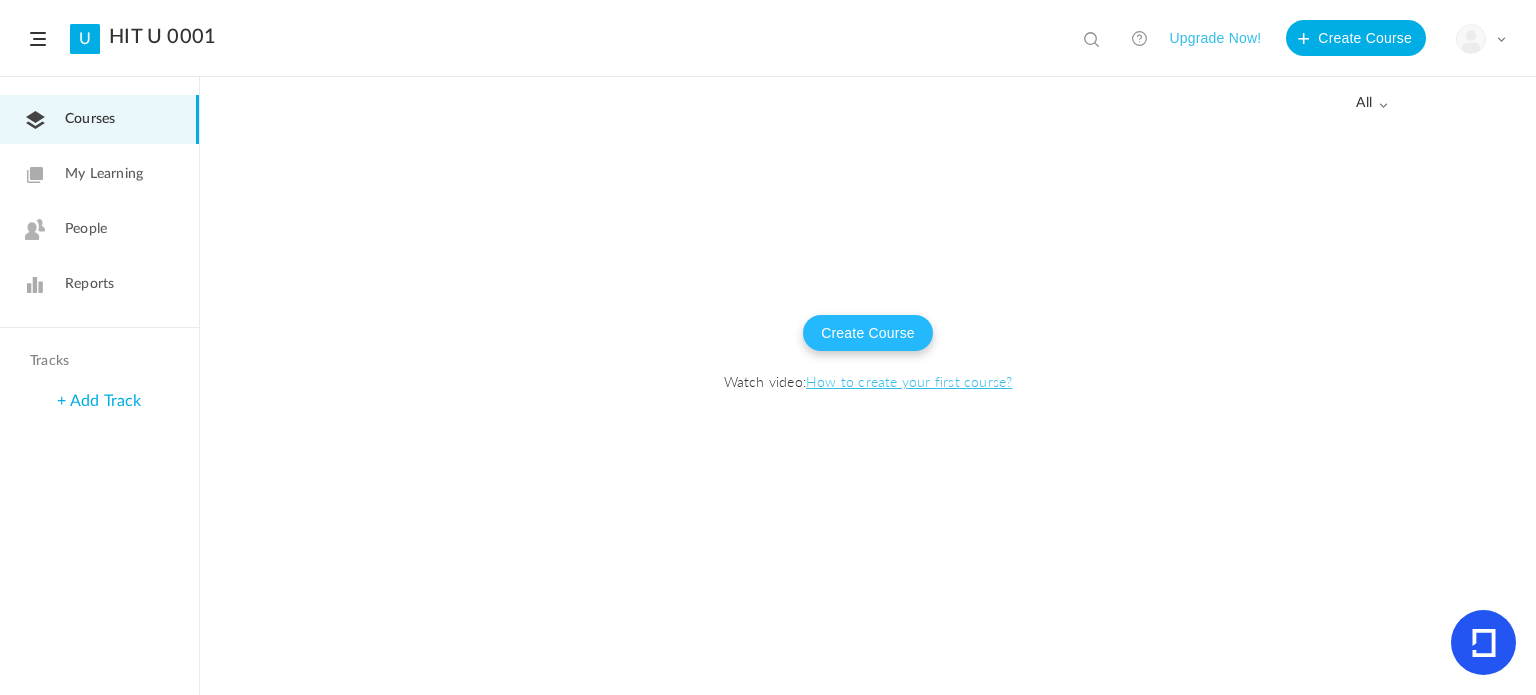 click on "Create Course" at bounding box center (868, 333) 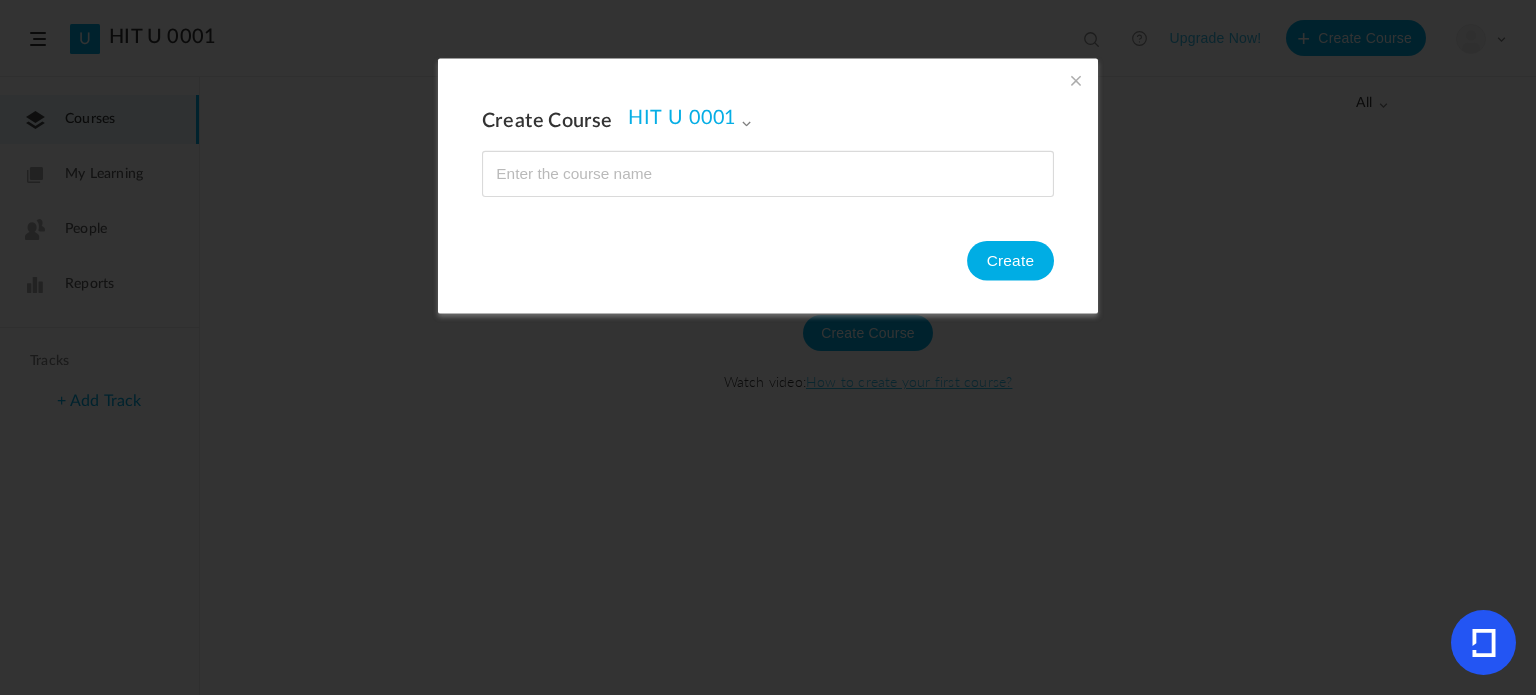 click at bounding box center [768, 173] 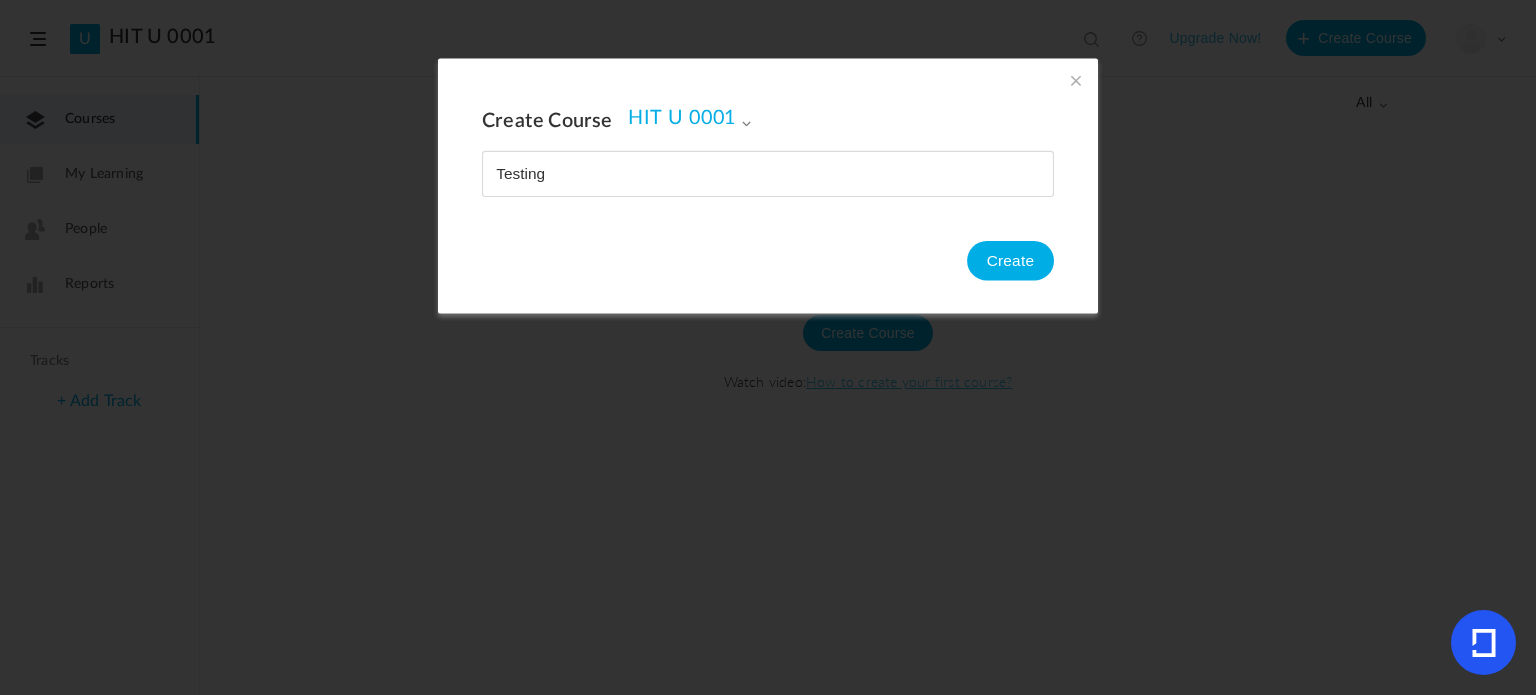 type on "Testing" 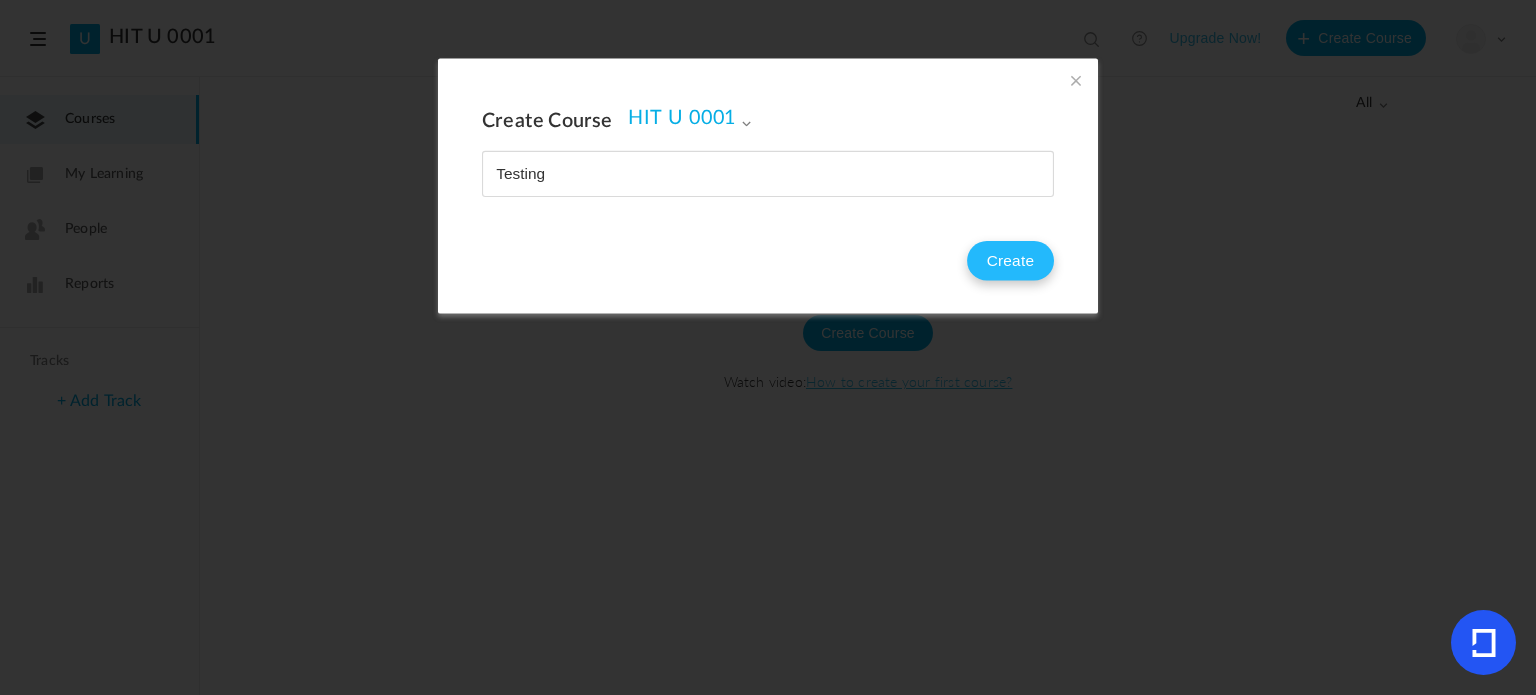 click on "Create" at bounding box center (1010, 261) 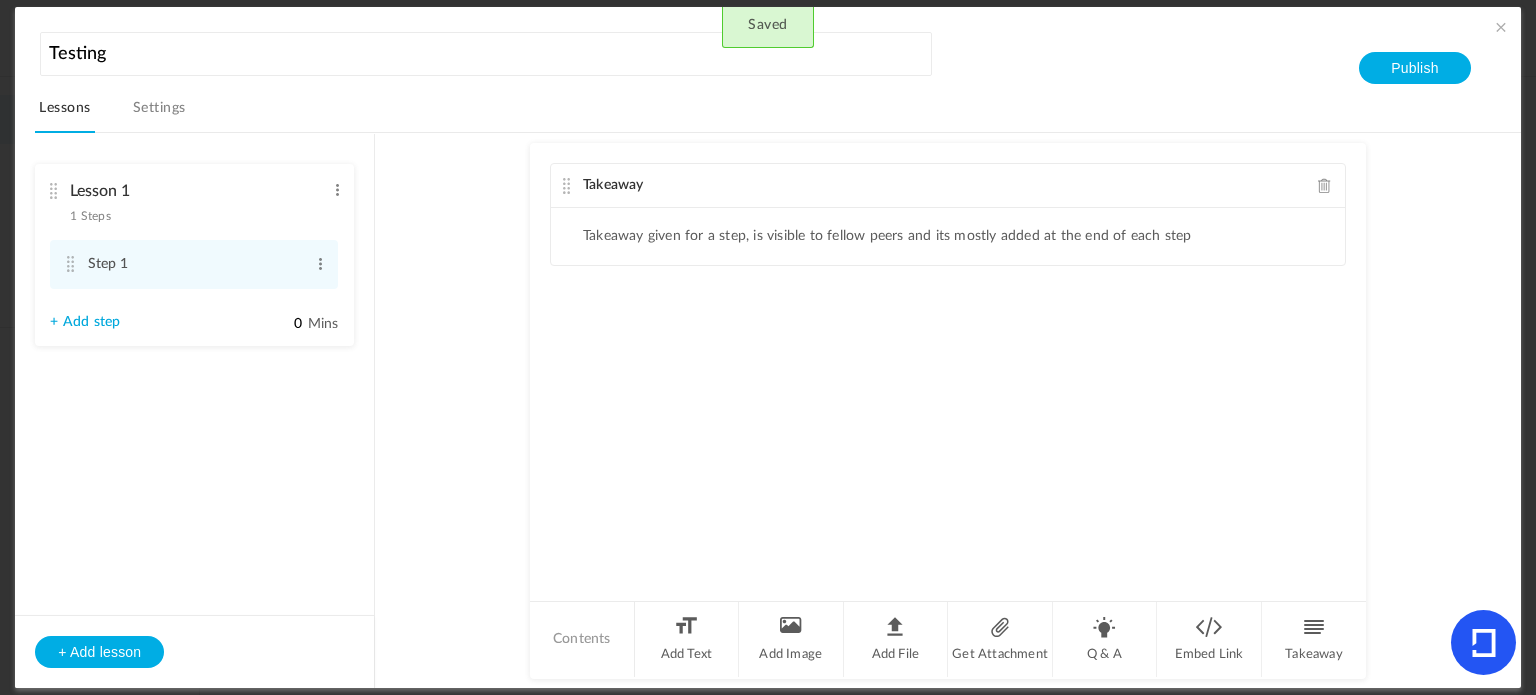 click on "Lessons" at bounding box center [64, 114] 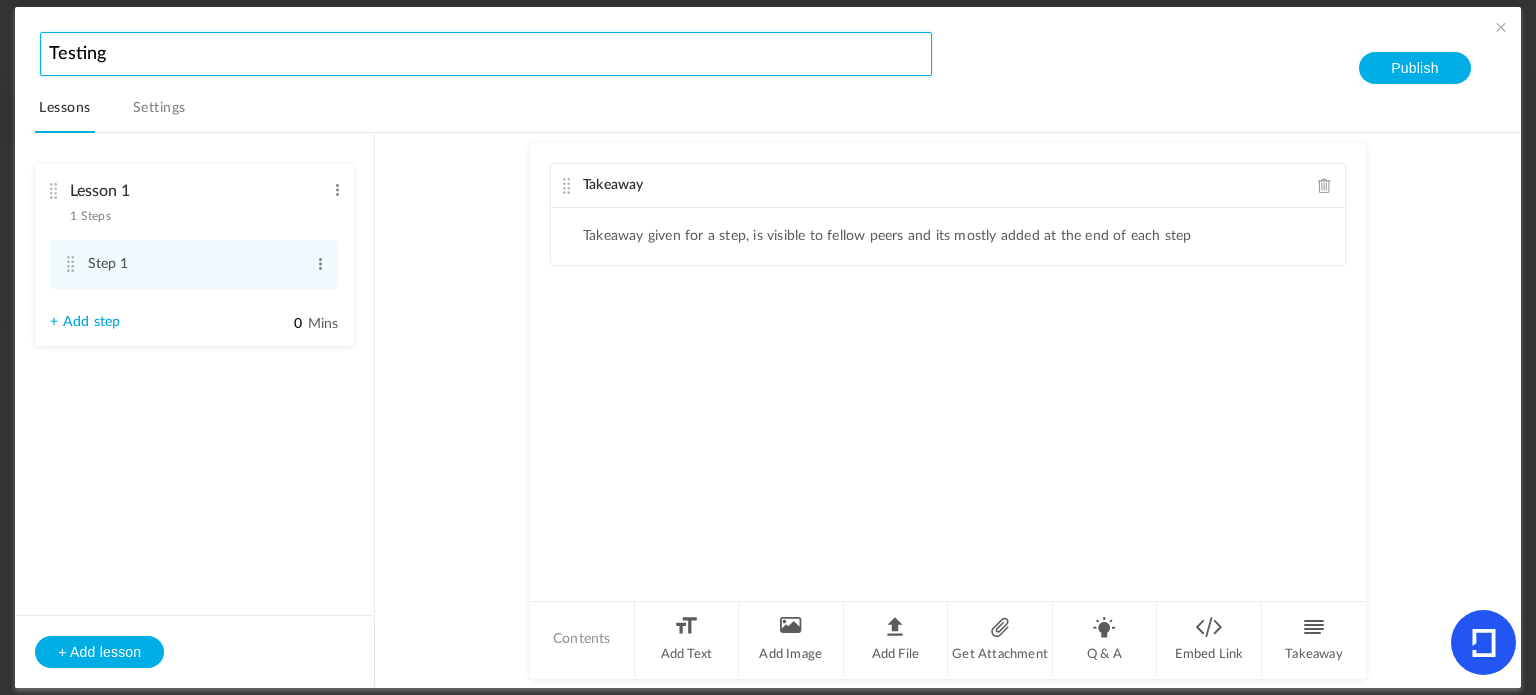 click on "Testing" at bounding box center (485, 54) 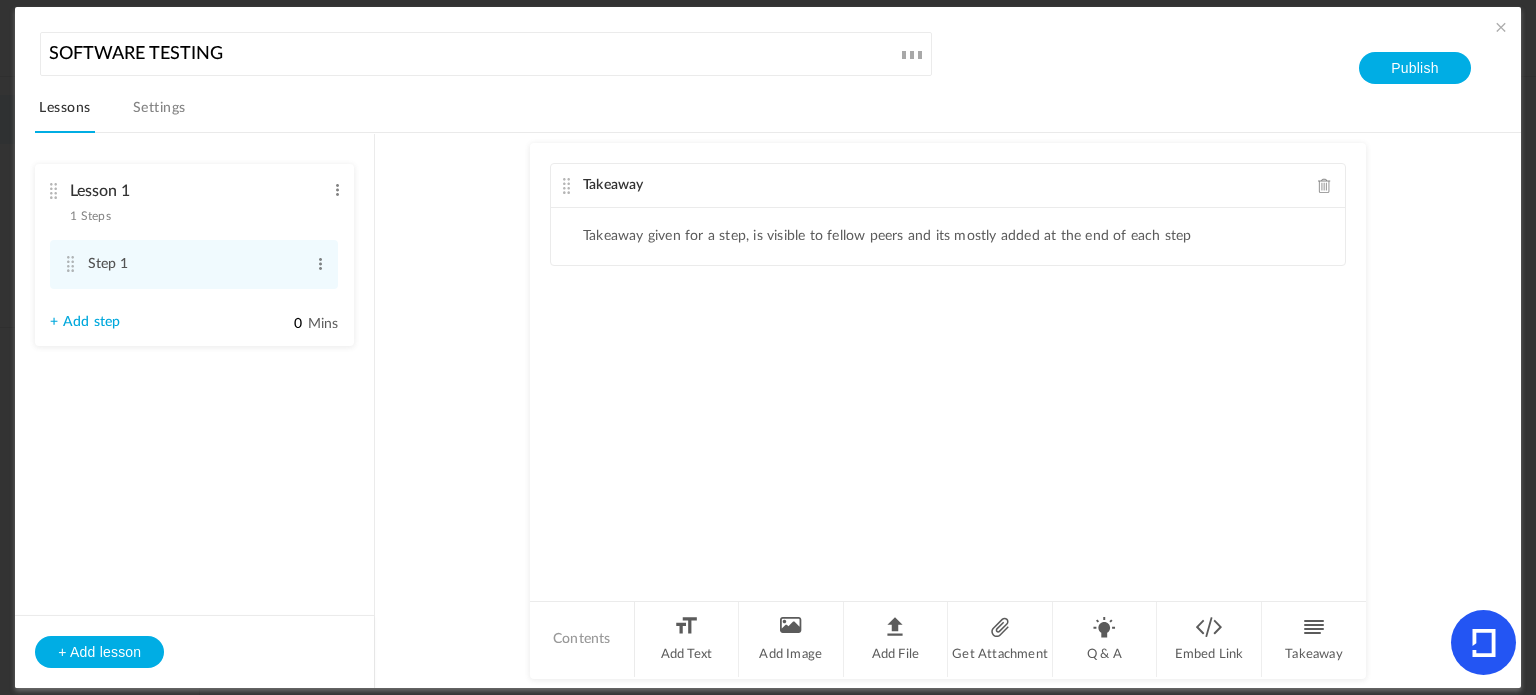 click on "Lessons
Settings" at bounding box center (777, 113) 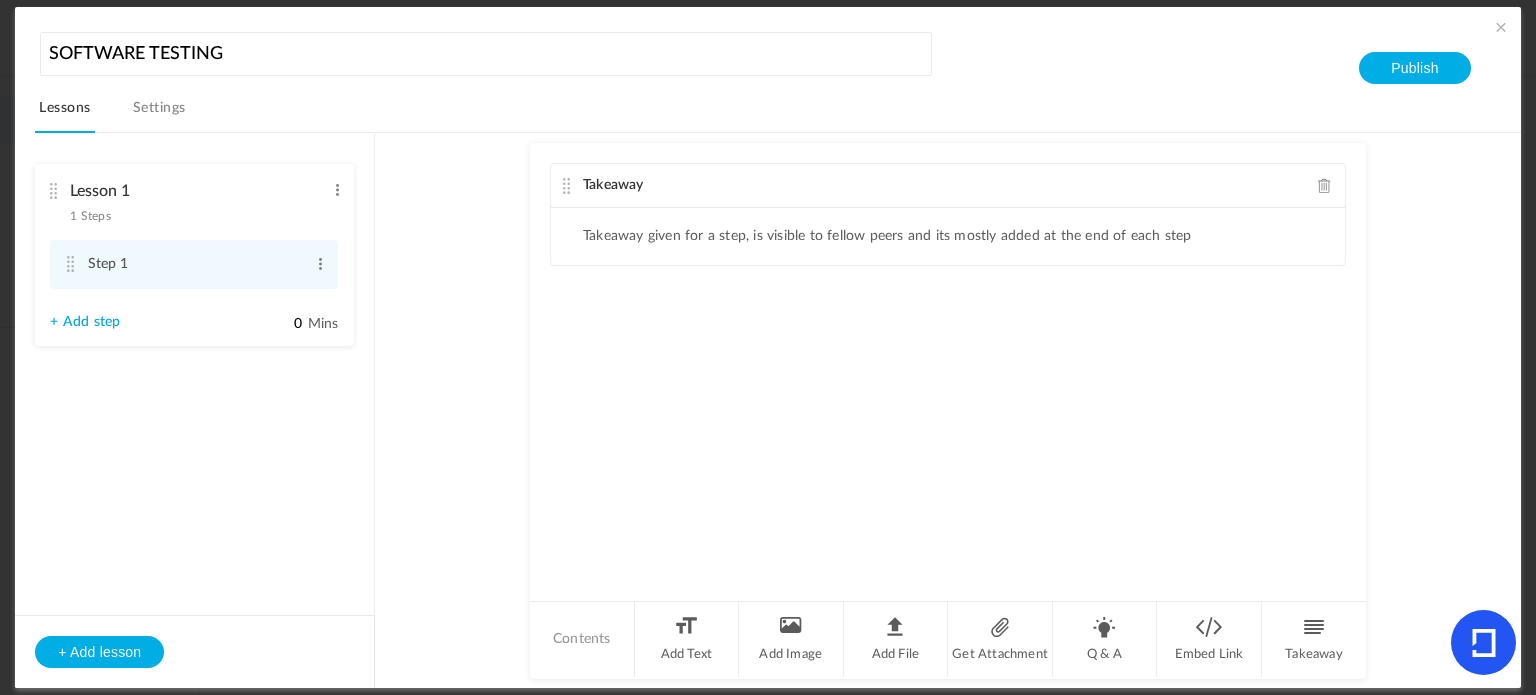 click on "Settings" at bounding box center (159, 114) 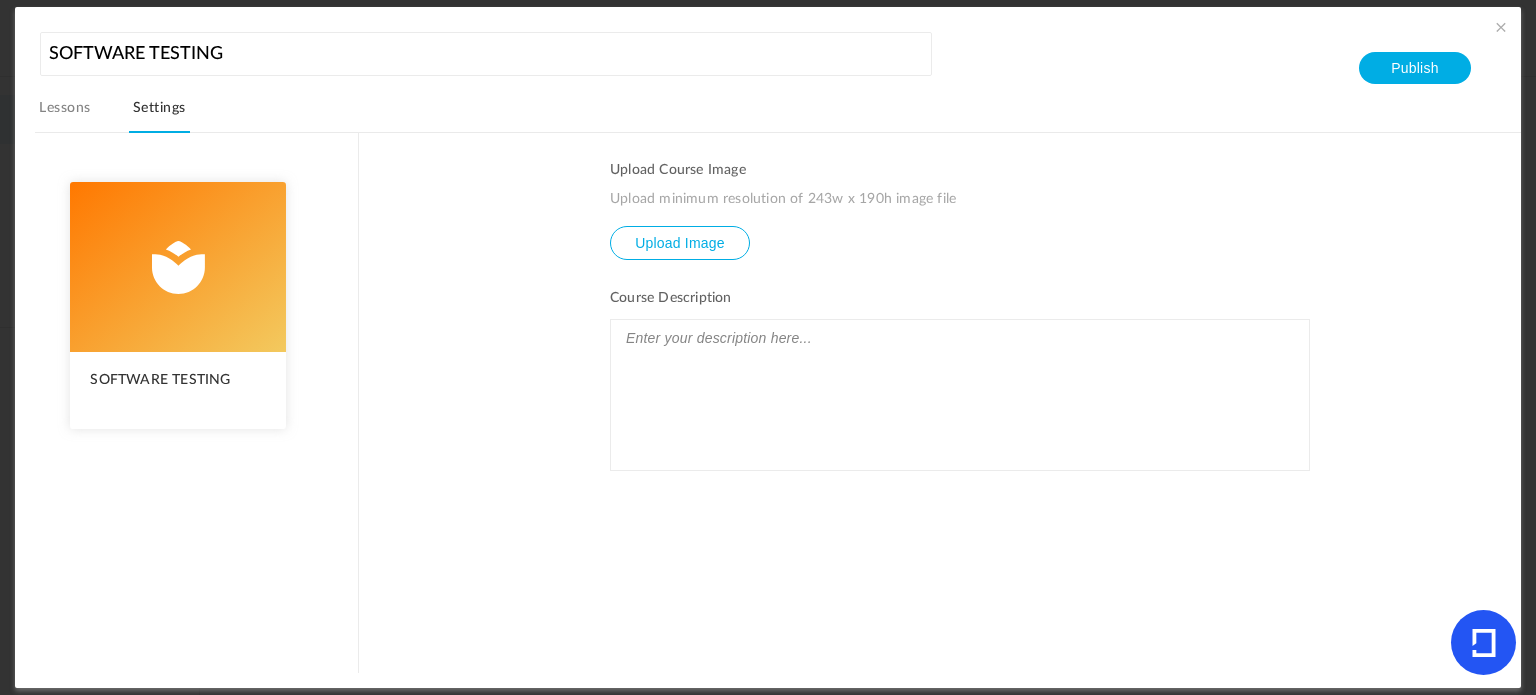 click on "Lessons" at bounding box center (64, 114) 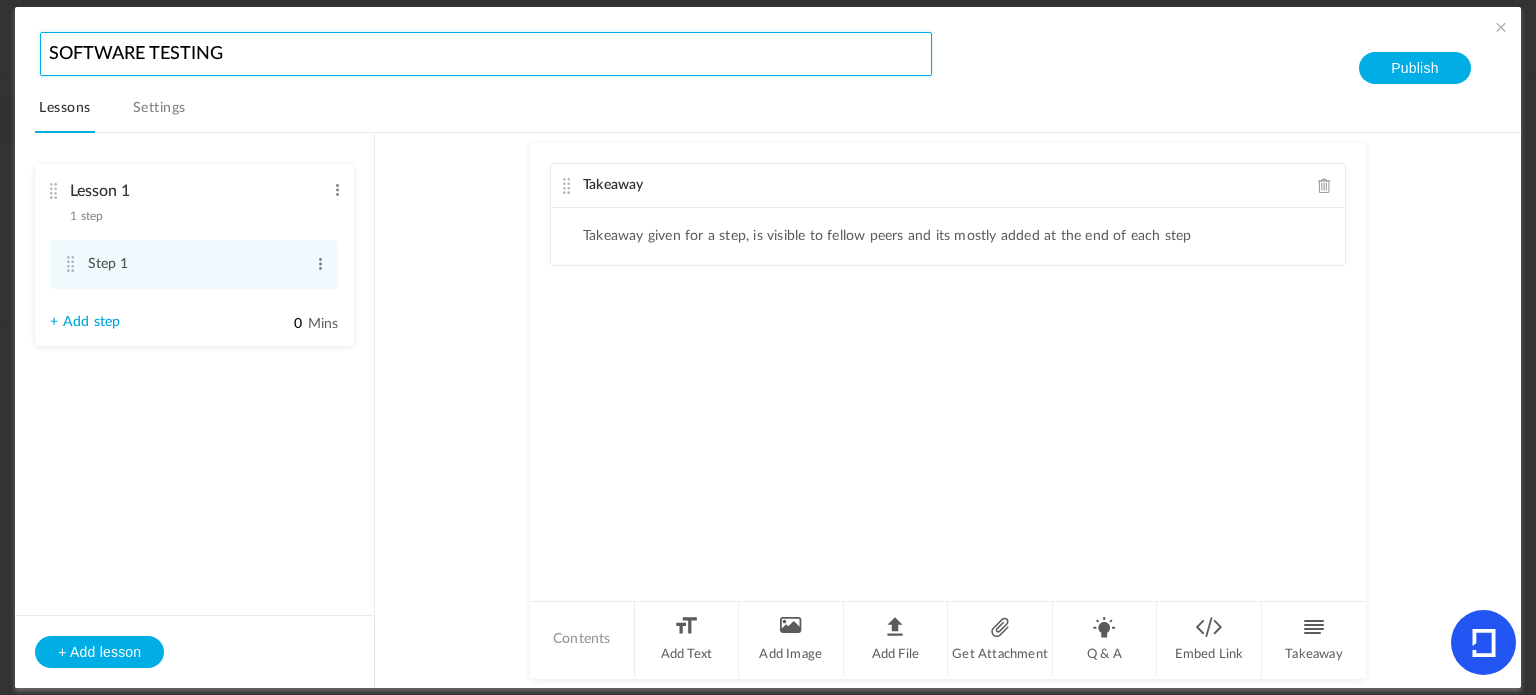 click on "SOFTWARE TESTING" at bounding box center (485, 54) 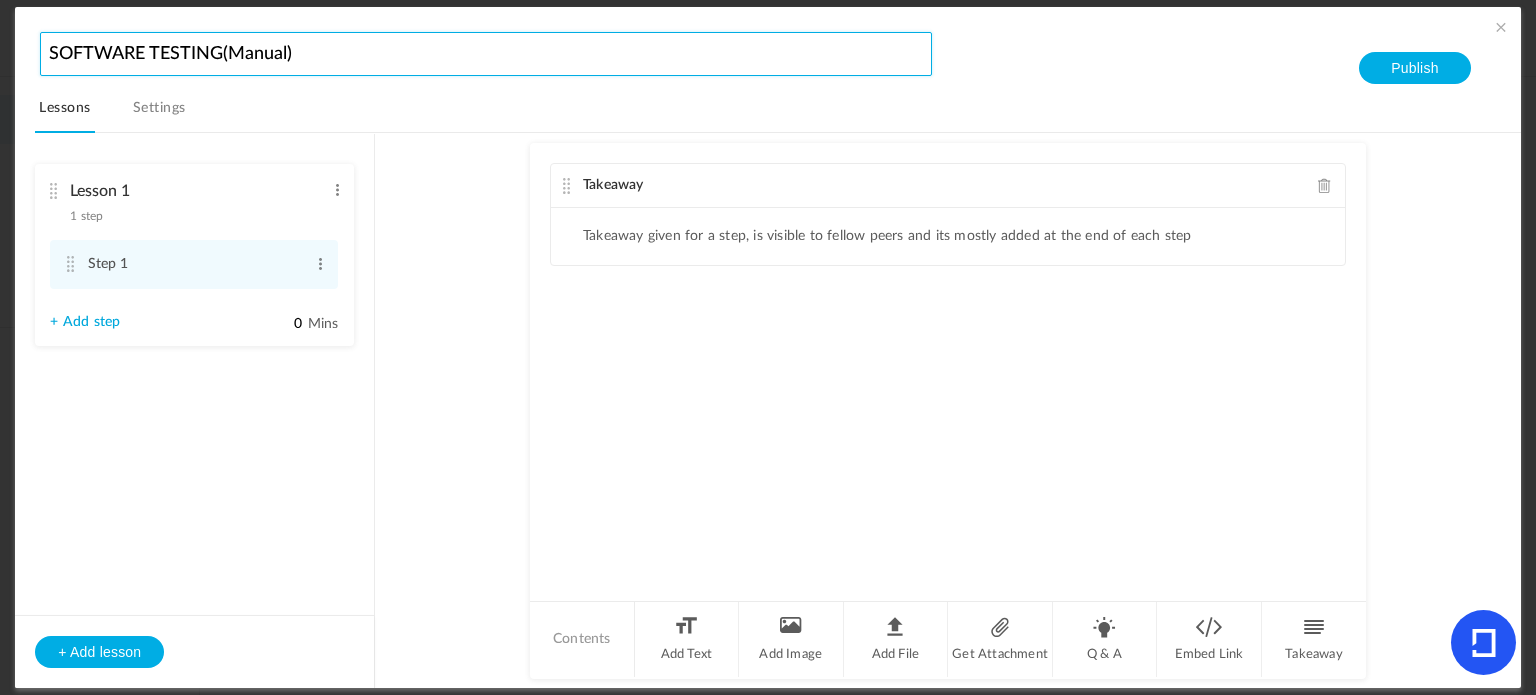 type on "SOFTWARE TESTING(Manual)" 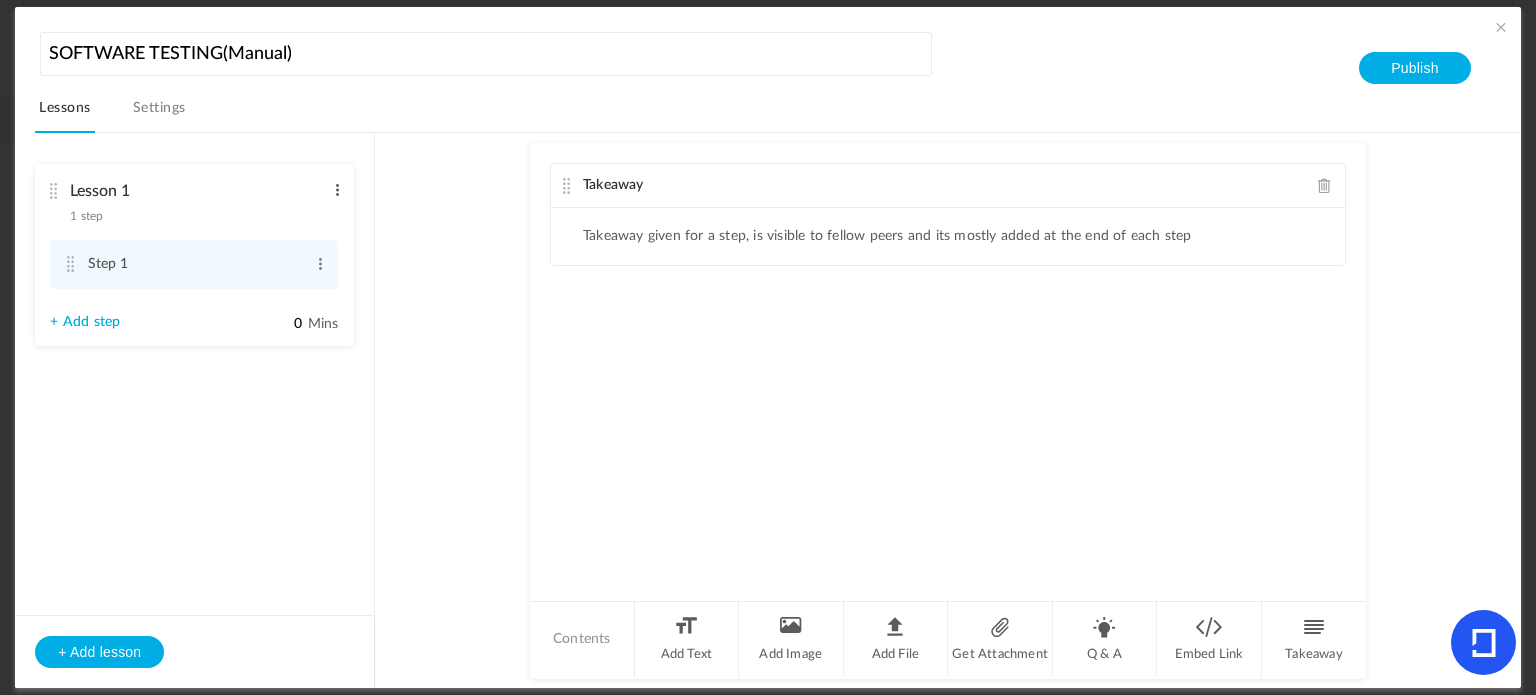 click at bounding box center (337, 190) 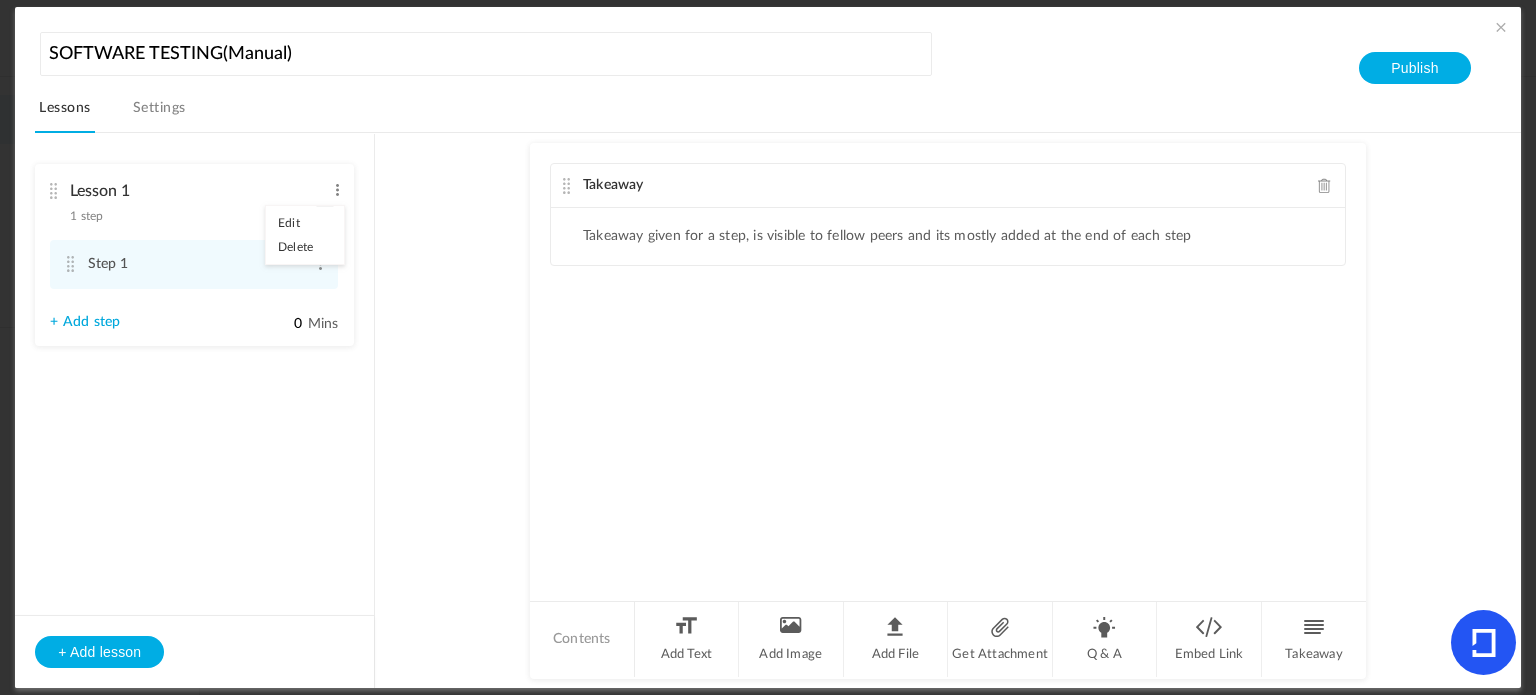 click on "Edit" at bounding box center [305, 223] 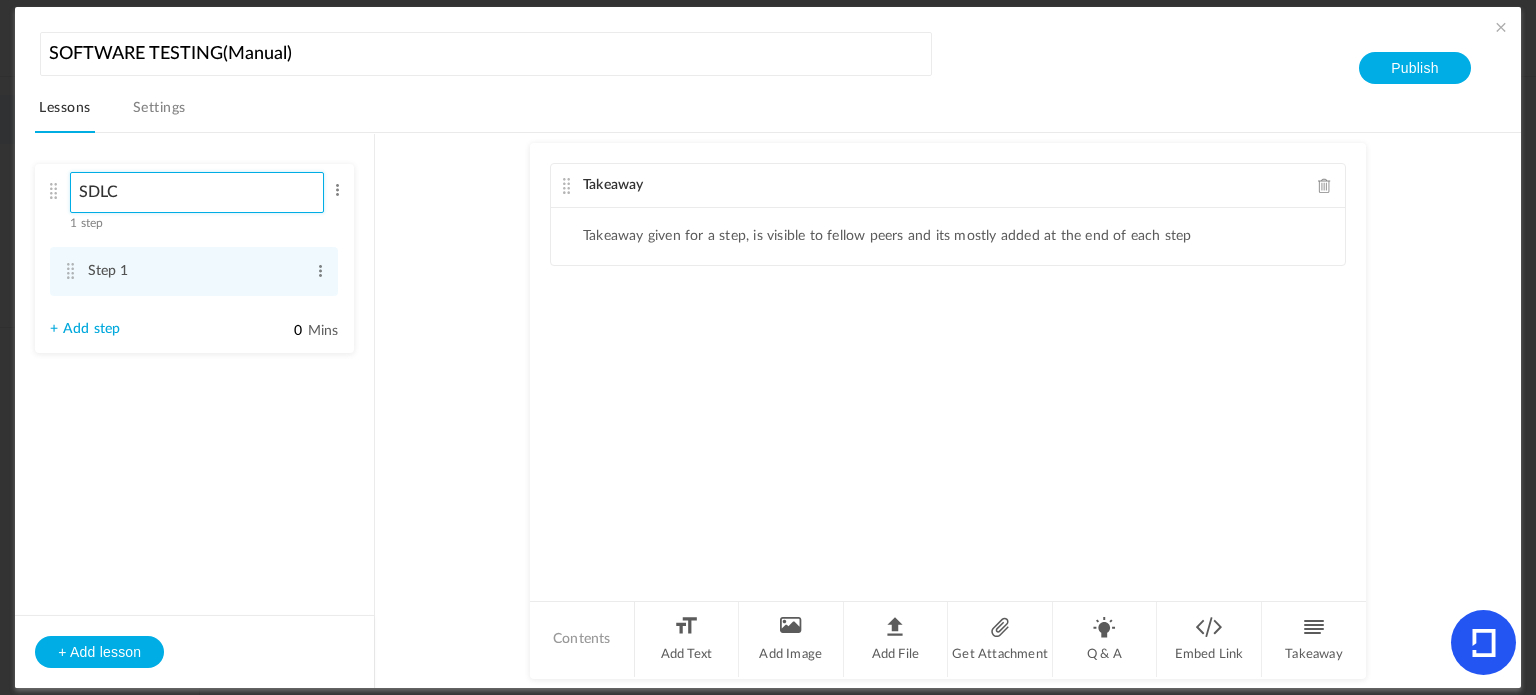 type on "SDLC" 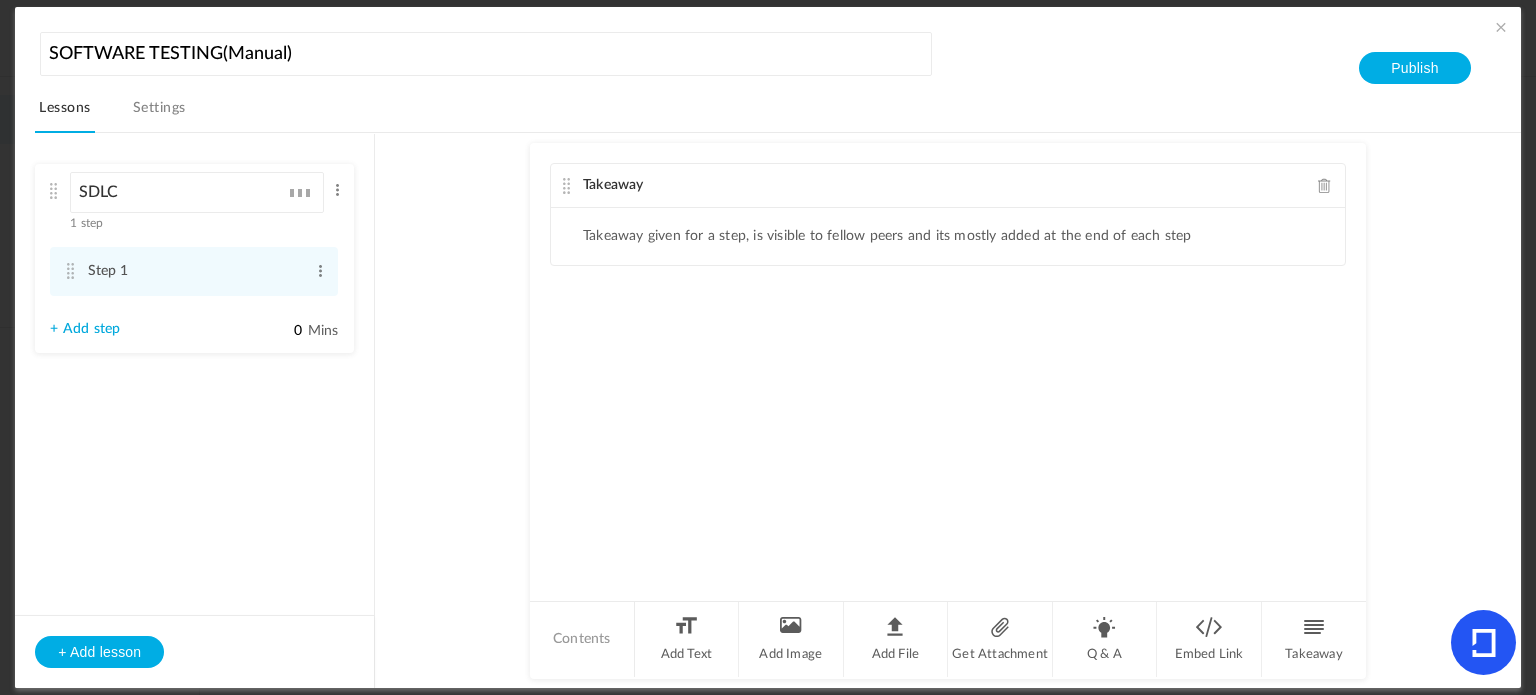 click on "SDLC
1 step
Edit
Delete" at bounding box center (187, 202) 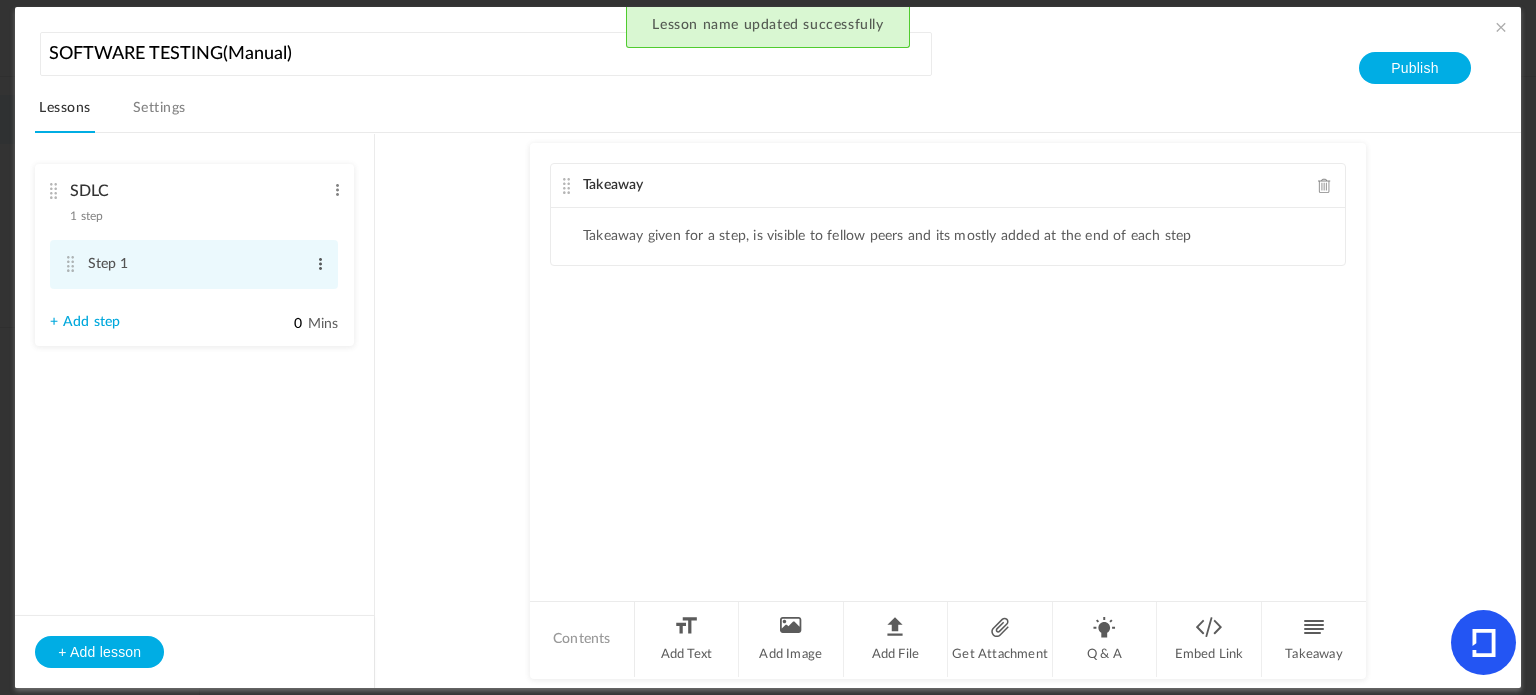 click at bounding box center [320, 264] 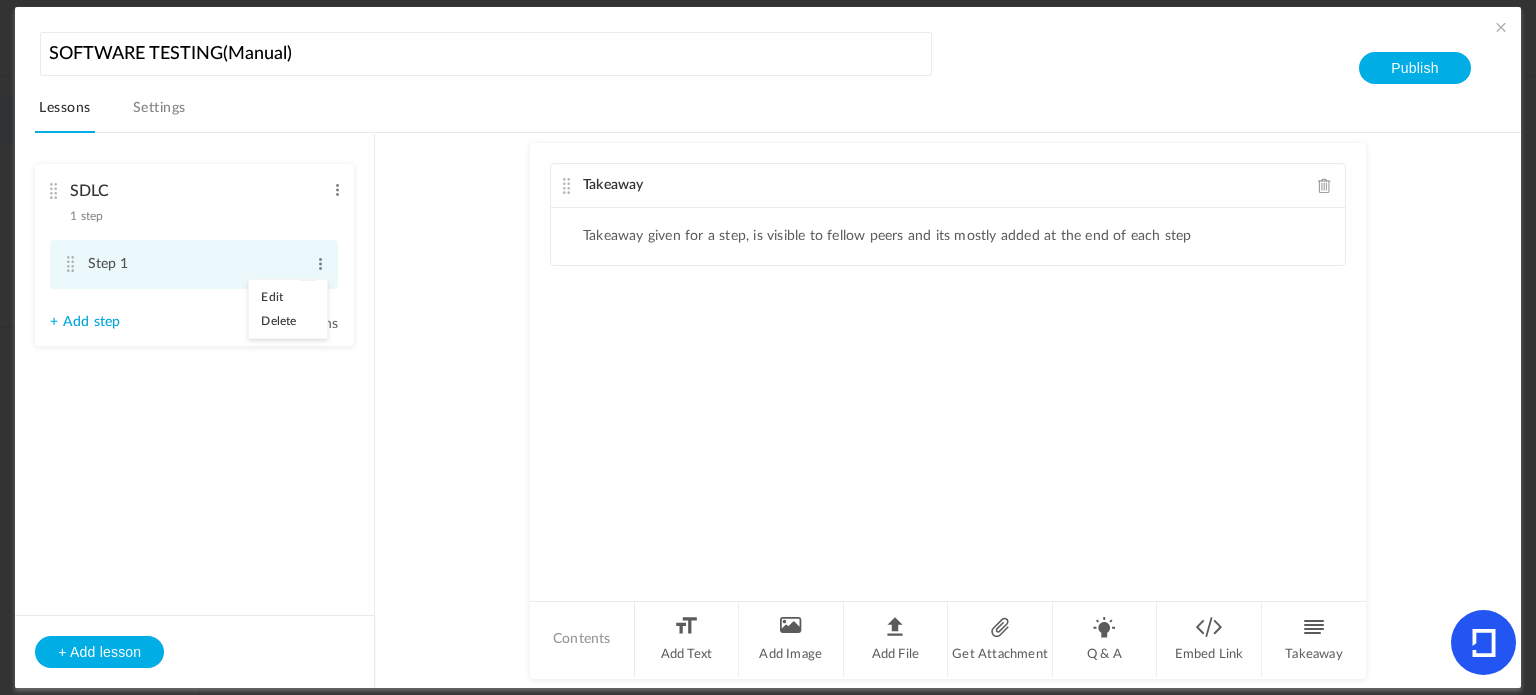 click on "Edit" at bounding box center (288, 297) 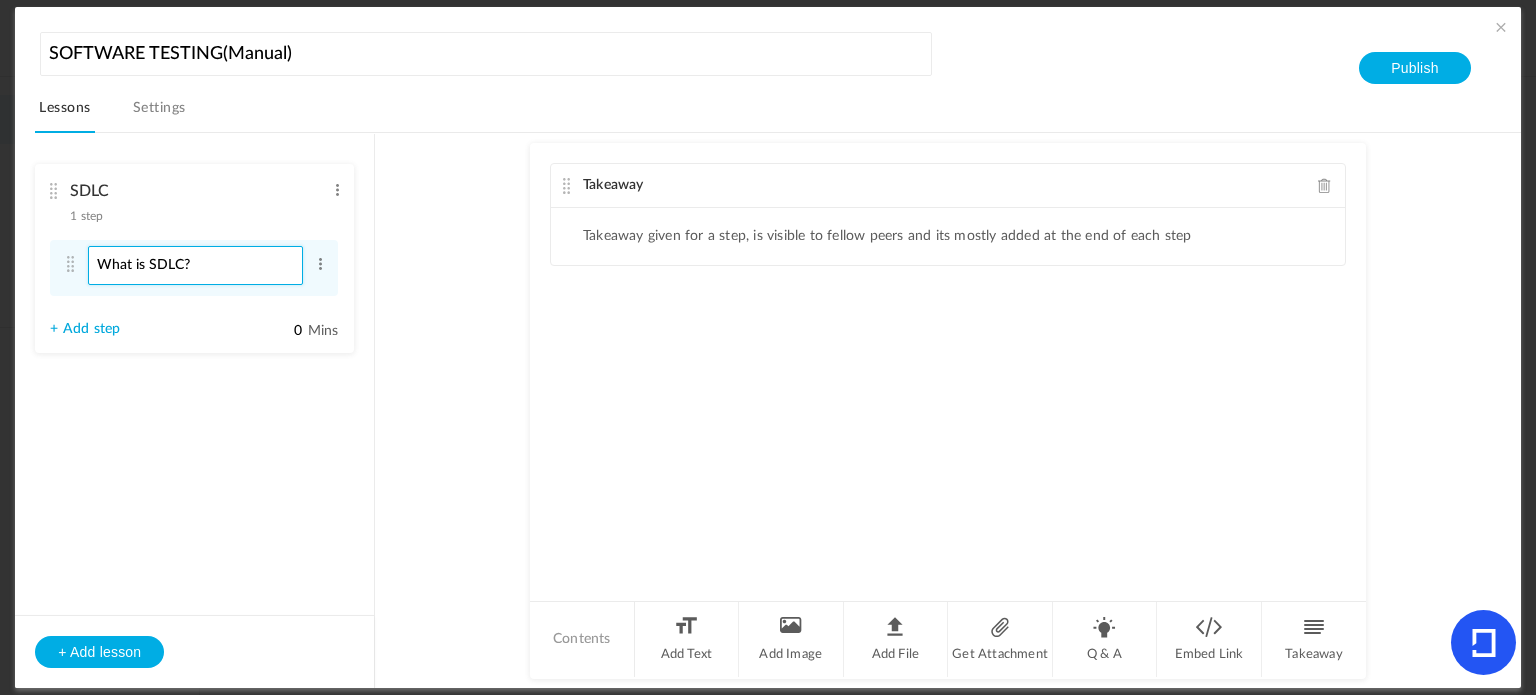 type on "What is SDLC?" 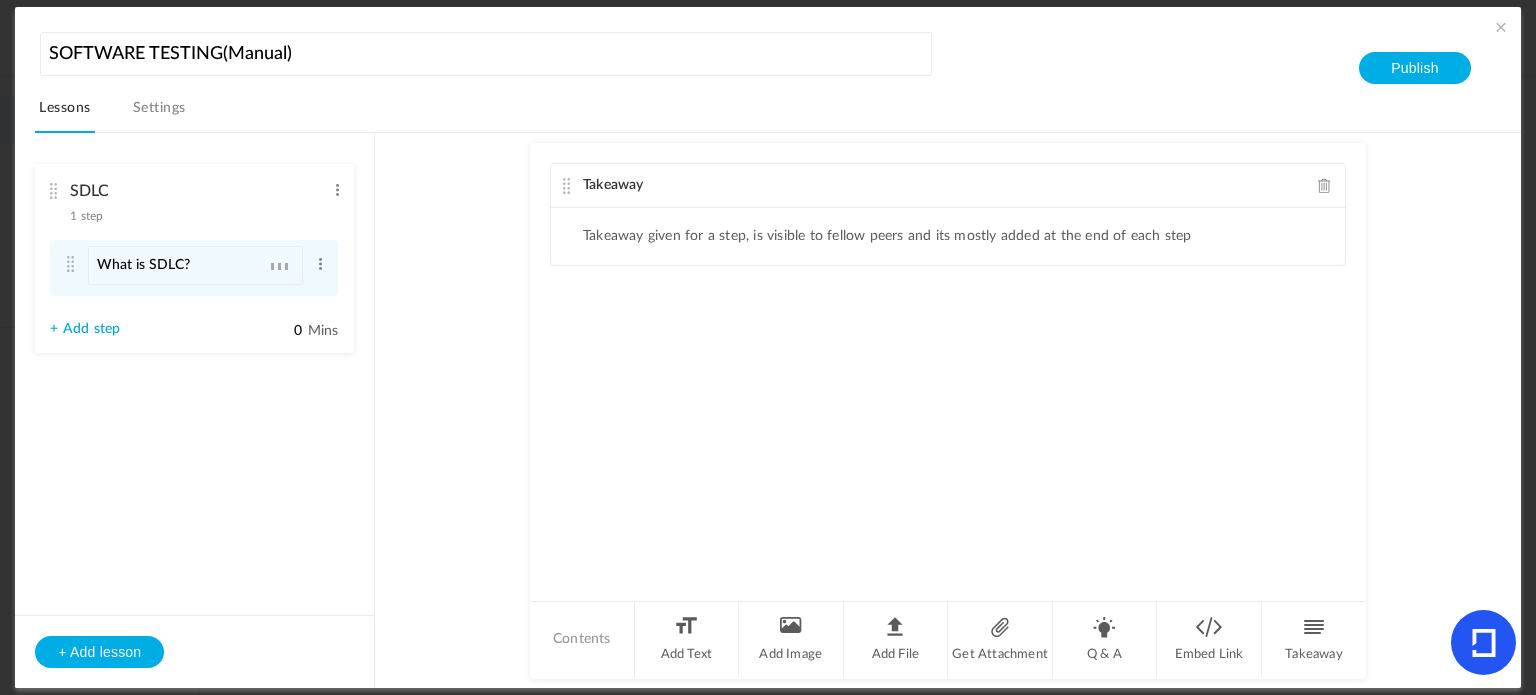click on "SDLC
1 step
Edit
Delete
What is SDLC?
Edit
Delete
+ Add step 0" at bounding box center (194, 258) 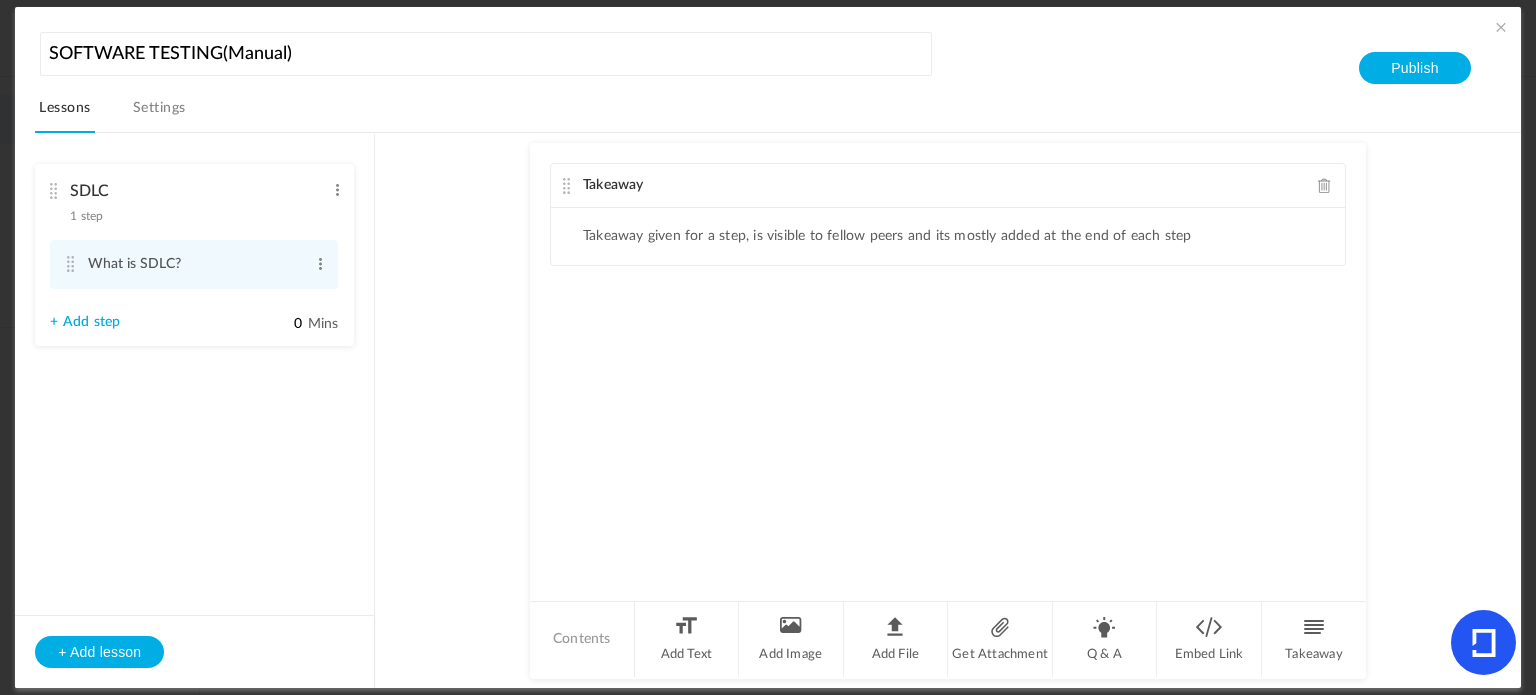 click on "+ Add step" at bounding box center [85, 322] 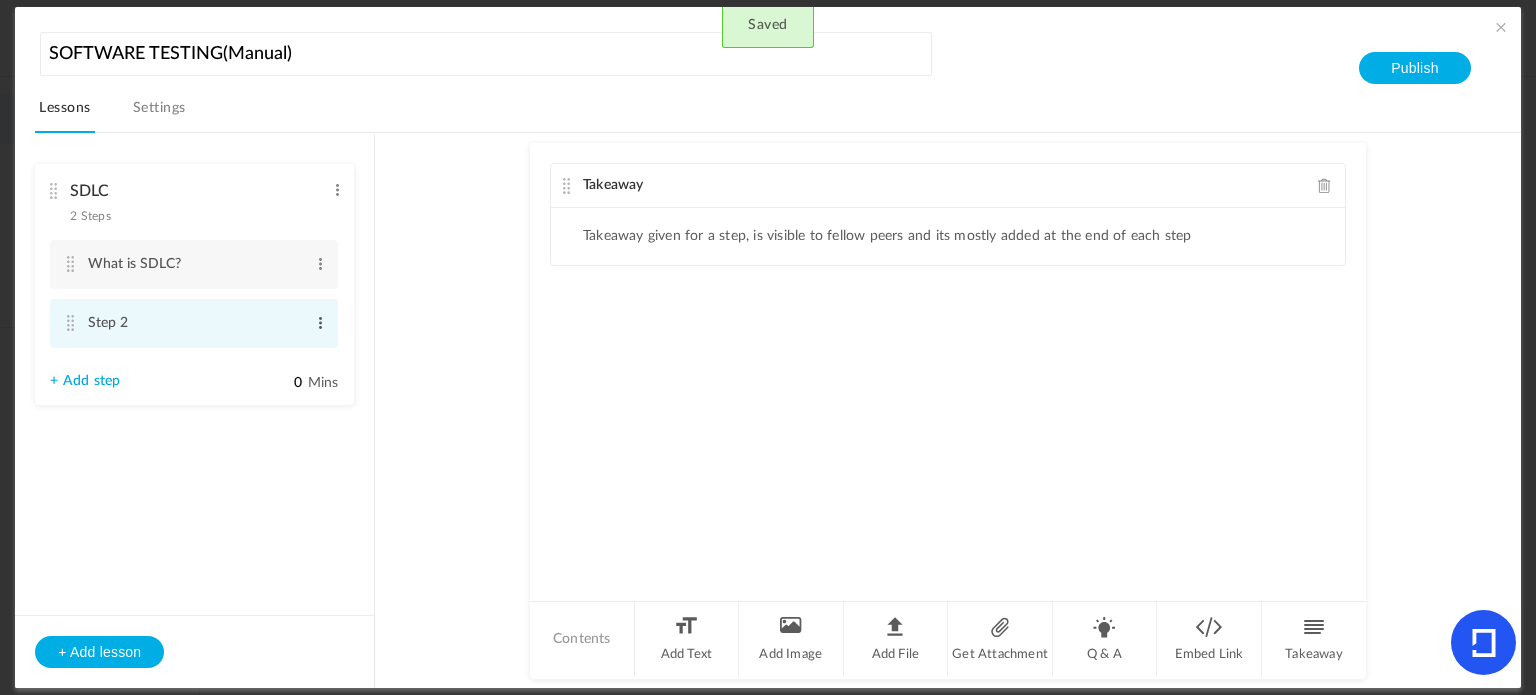 click at bounding box center (320, 323) 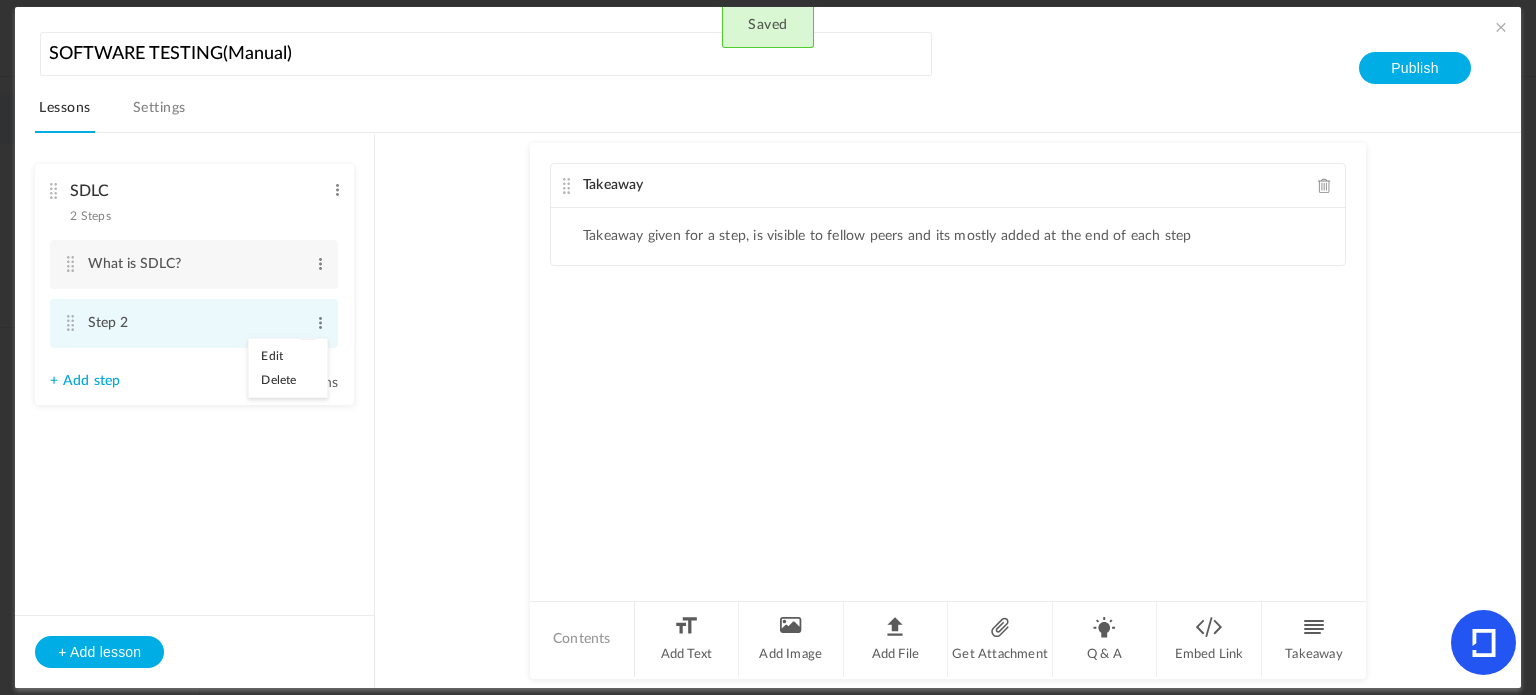 click on "Edit" at bounding box center [288, 356] 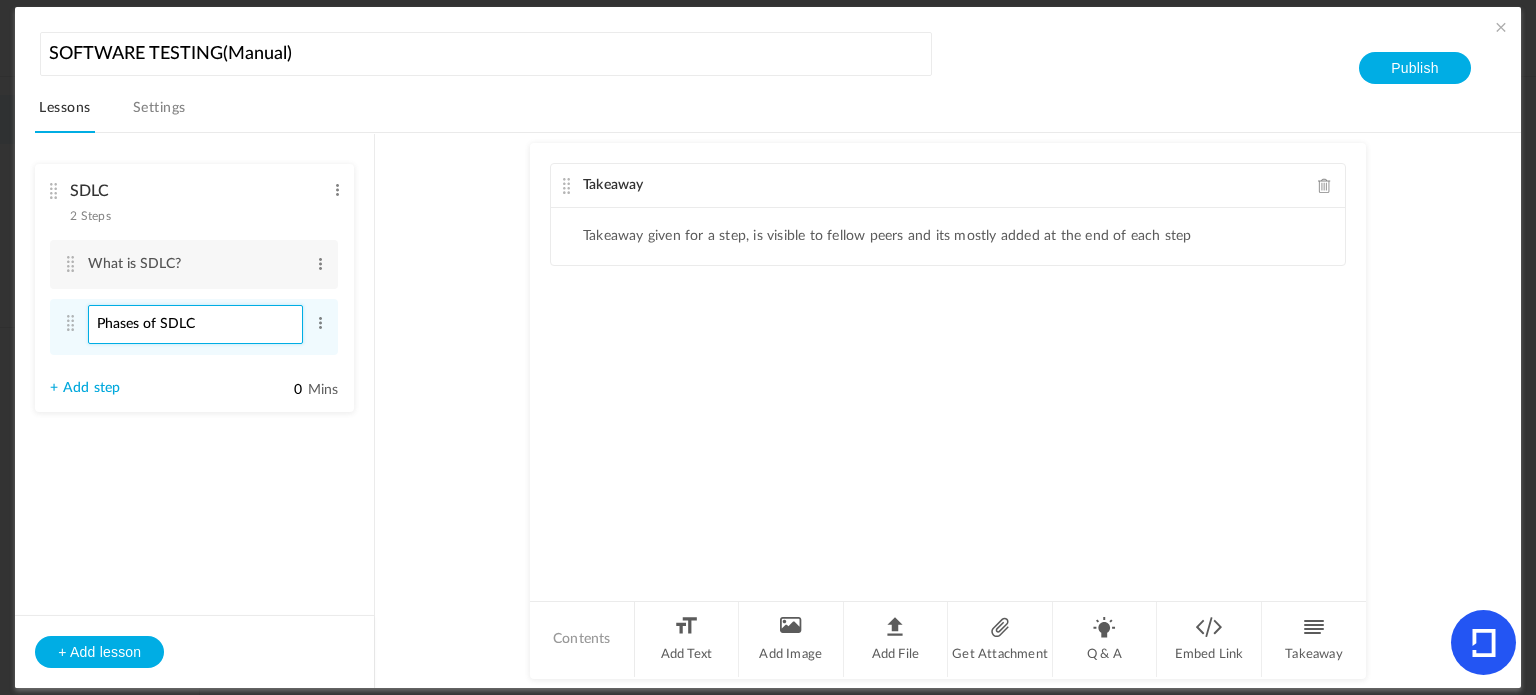 type on "Phases of SDLC" 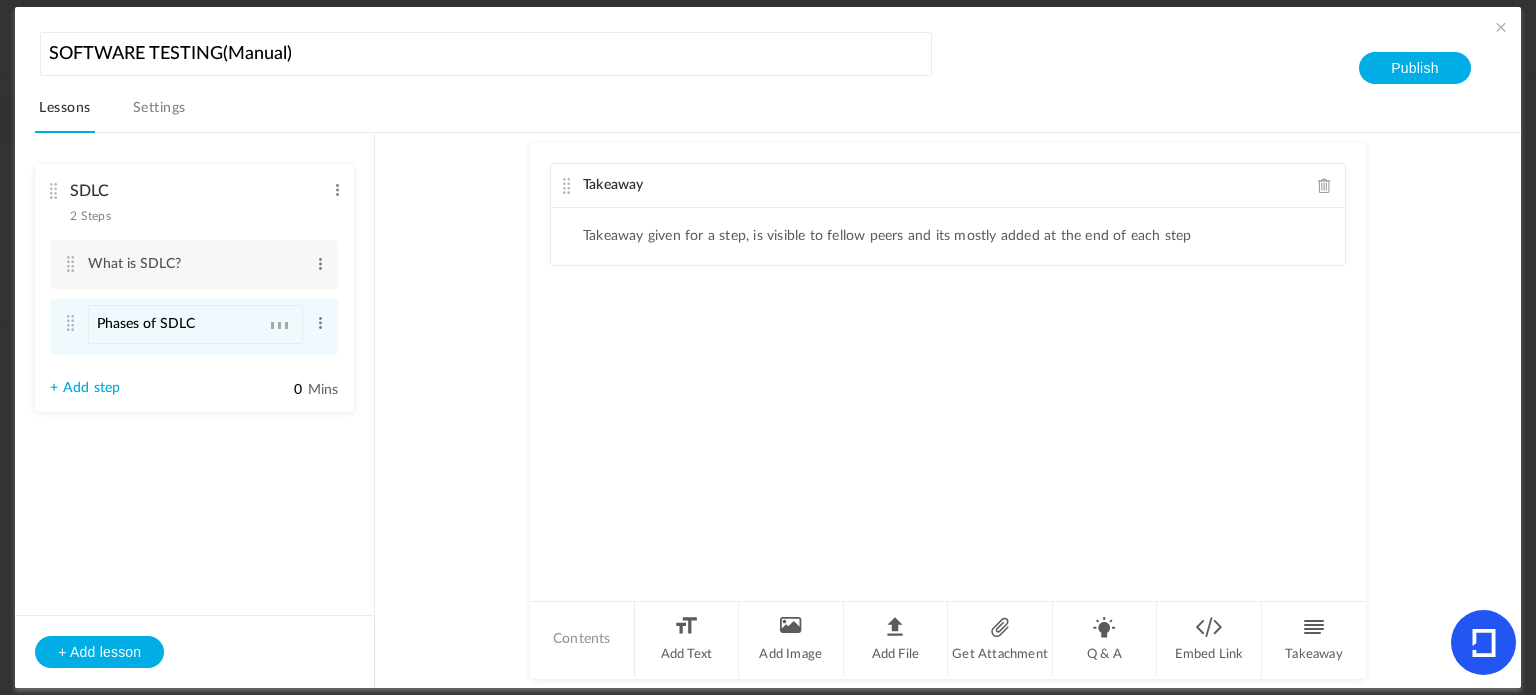 click on "SDLC
2 Steps
Edit
Delete
What is SDLC?
Edit
Delete" at bounding box center (194, 303) 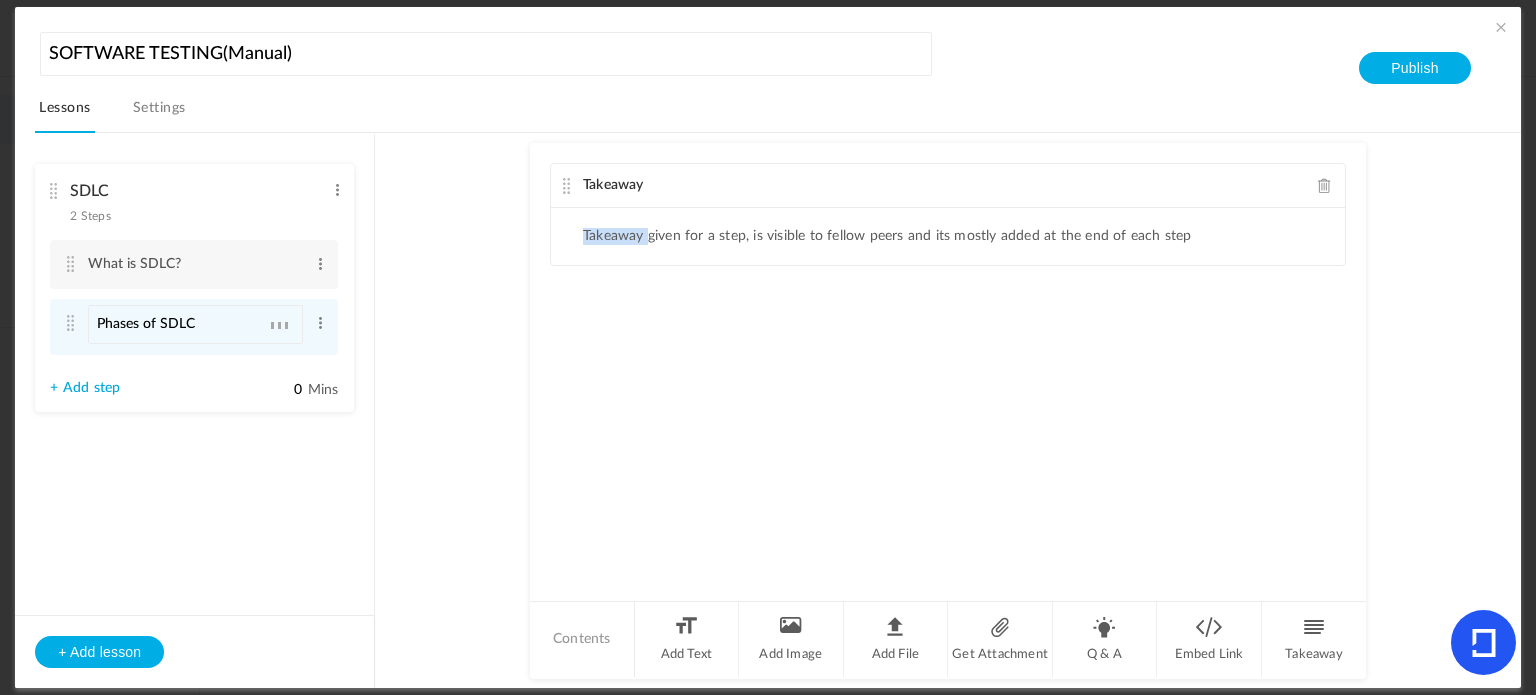 click on "SDLC
2 Steps
Edit
Delete
What is SDLC?
Edit
Delete" at bounding box center [194, 303] 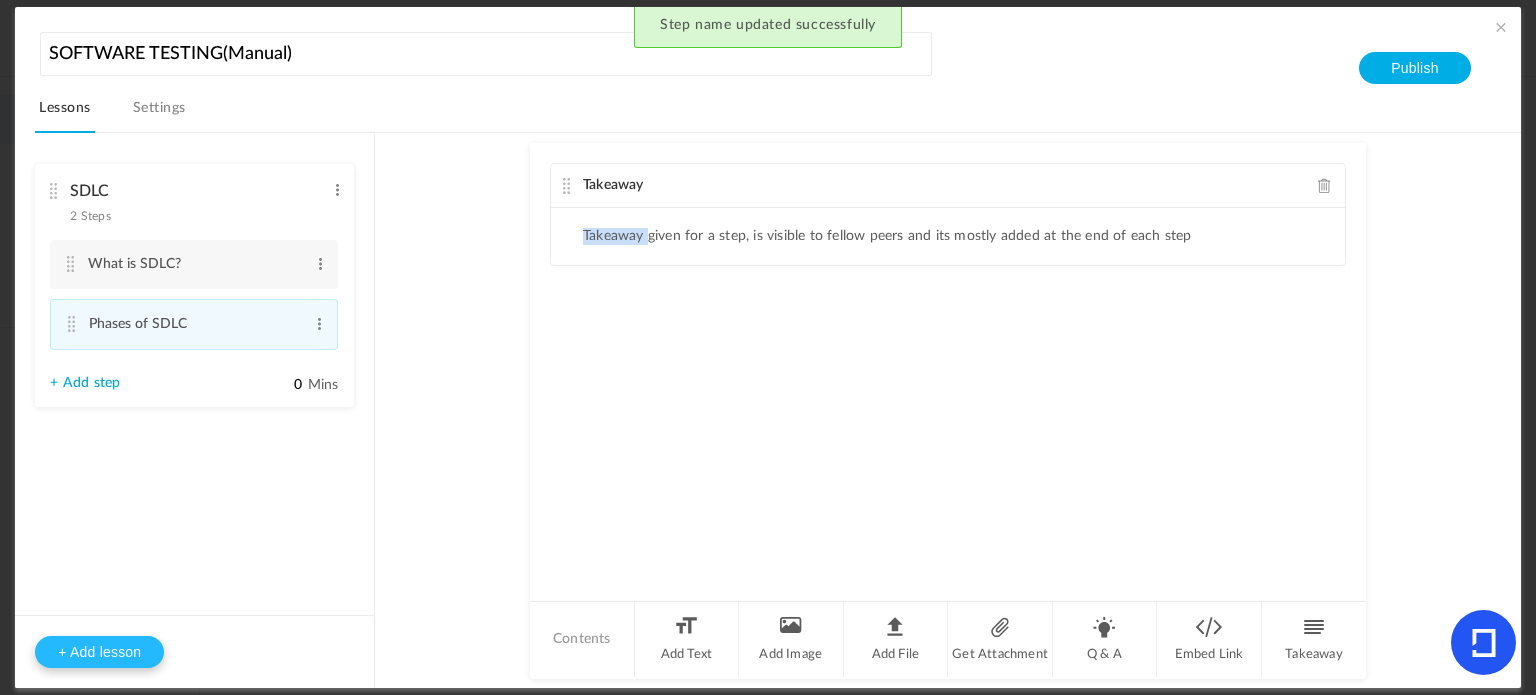 click on "+ Add lesson" at bounding box center (99, 652) 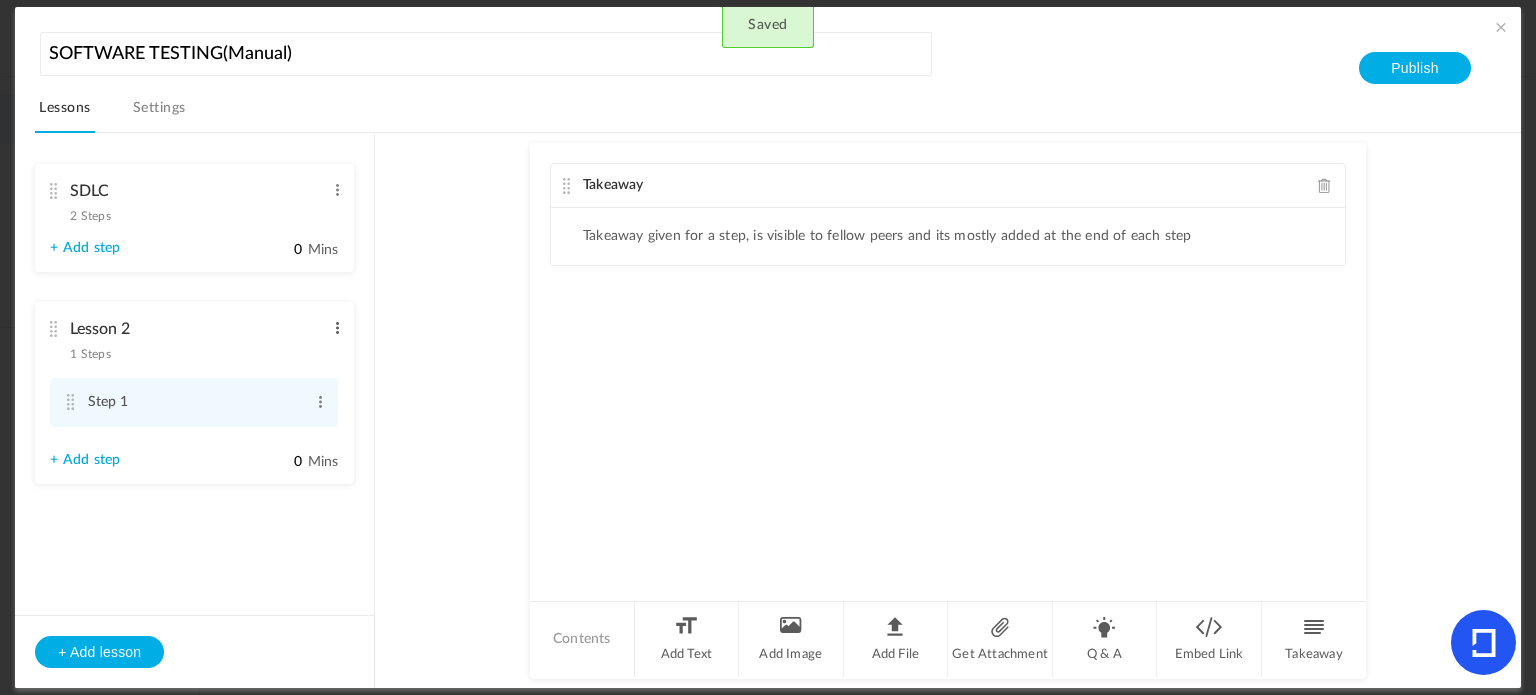 click at bounding box center (337, 328) 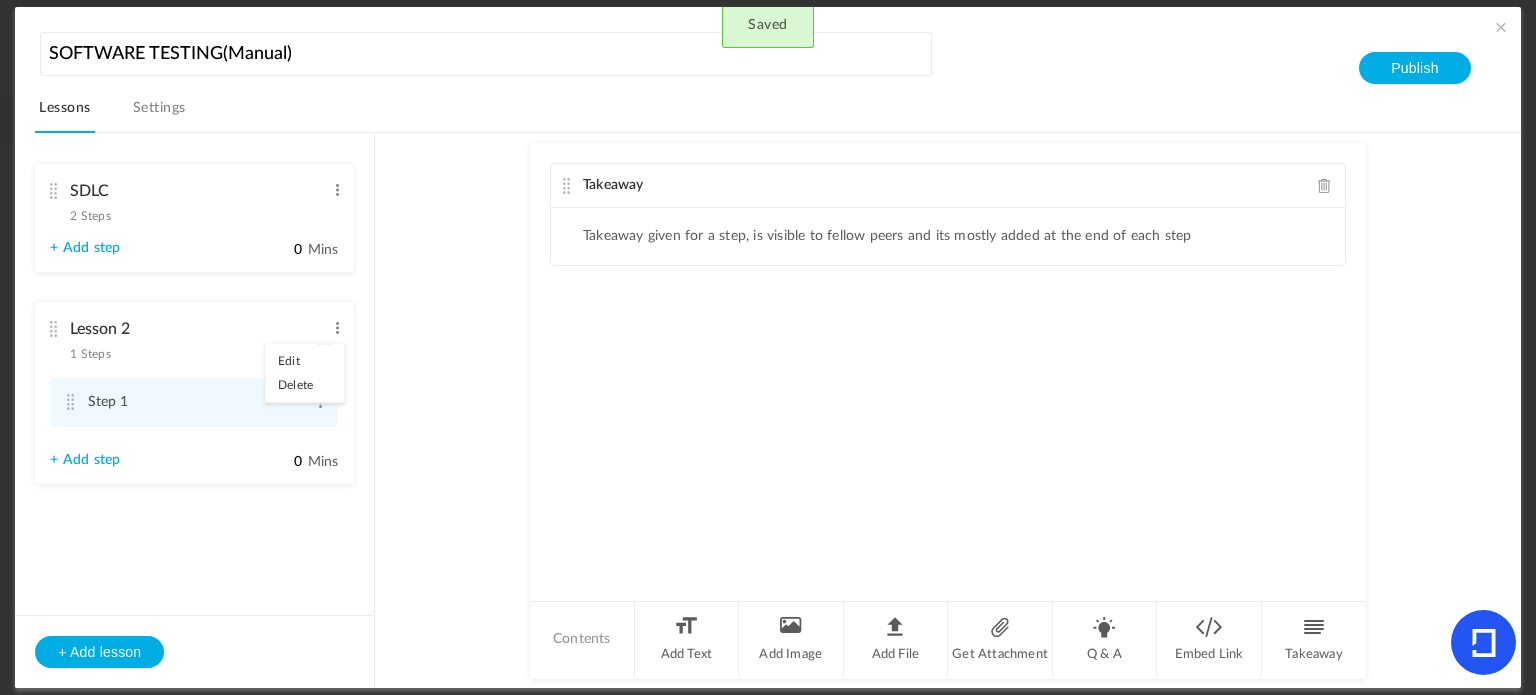 click on "Edit" at bounding box center (305, 361) 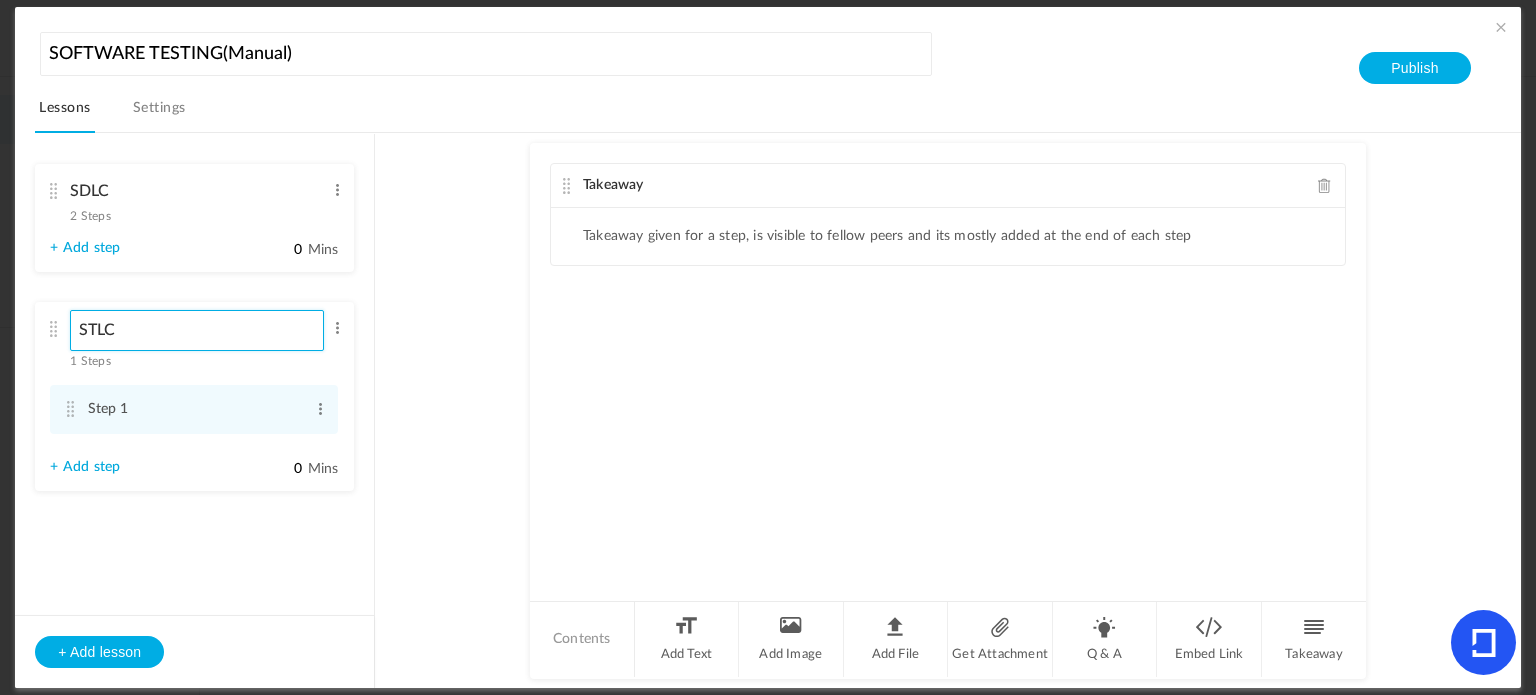 type on "STLC" 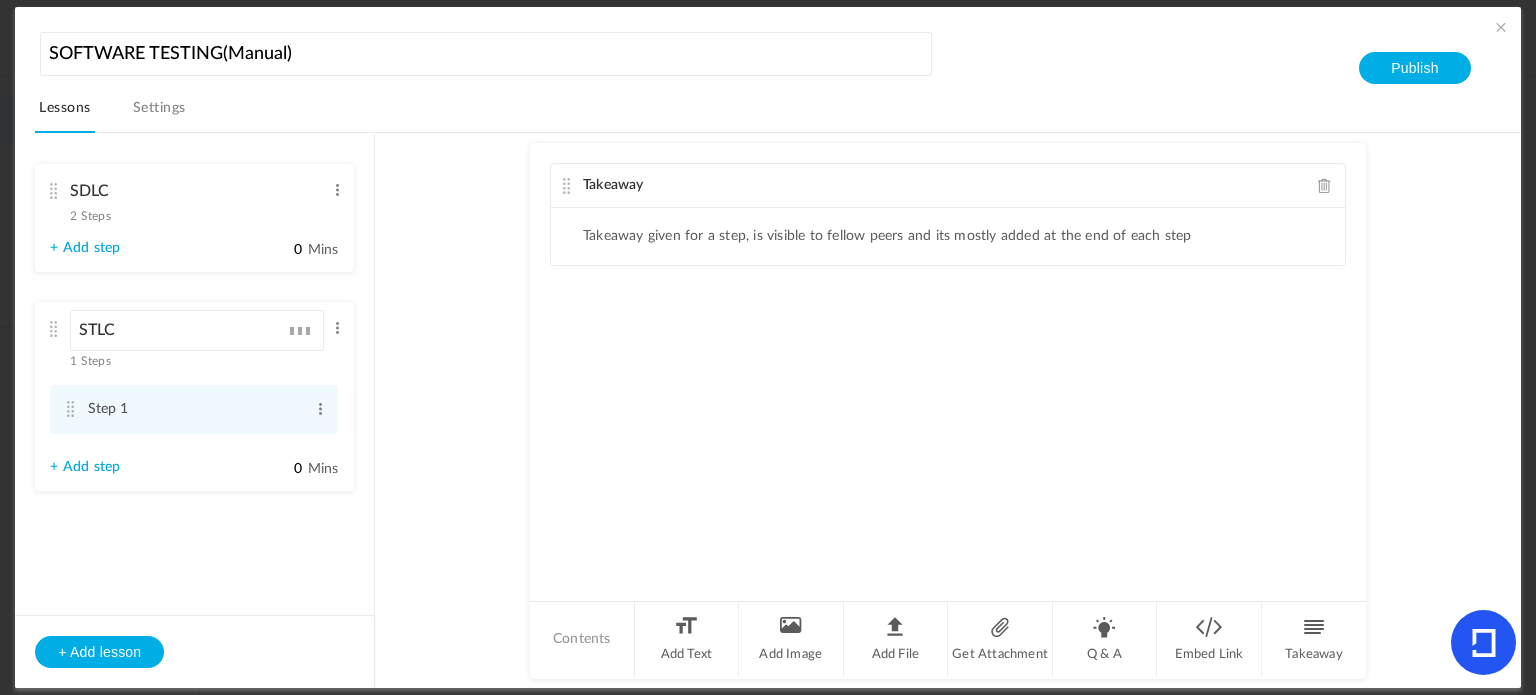 click on "SDLC
2 Steps
Edit
Delete
What is SDLC?
Edit
Delete" at bounding box center (194, 342) 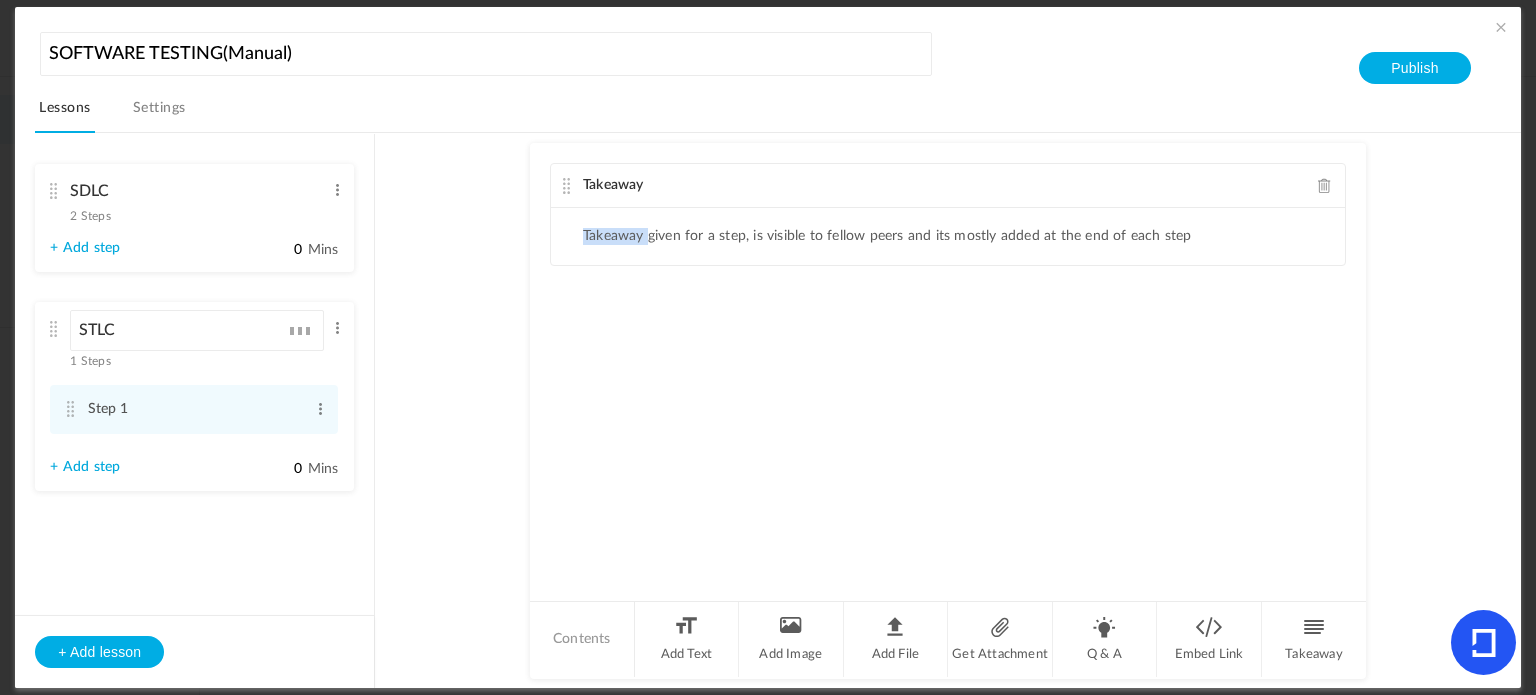 click on "SDLC
2 Steps
Edit
Delete
What is SDLC?
Edit
Delete" at bounding box center (194, 342) 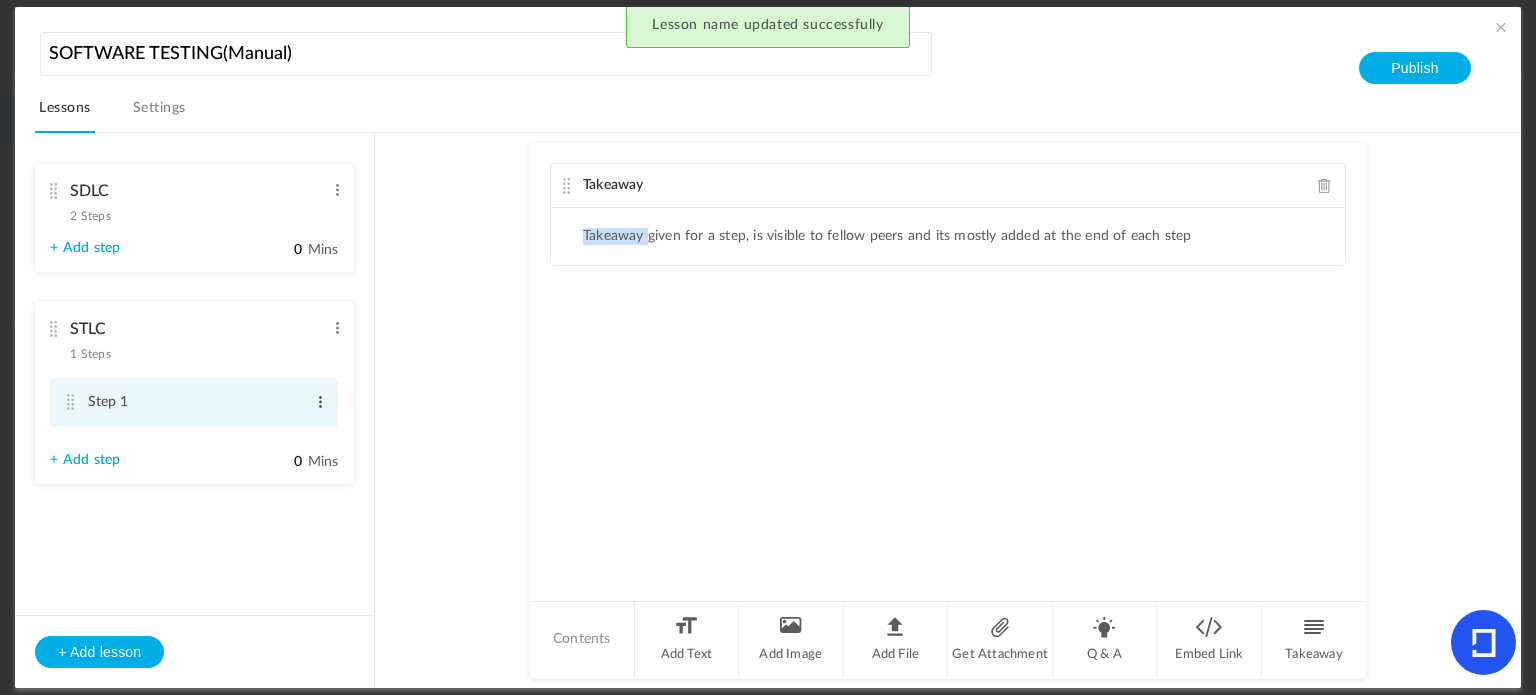 click at bounding box center (320, 402) 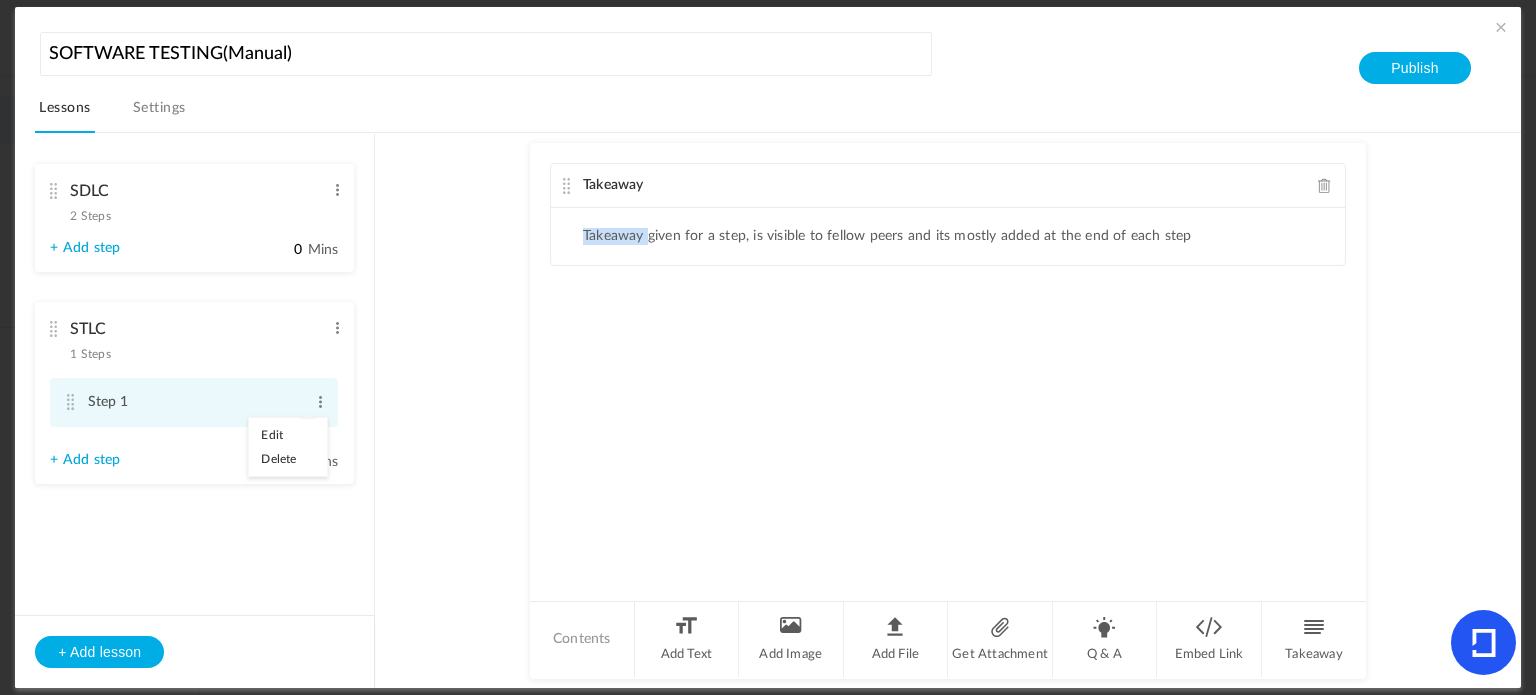click on "Edit" at bounding box center [288, 435] 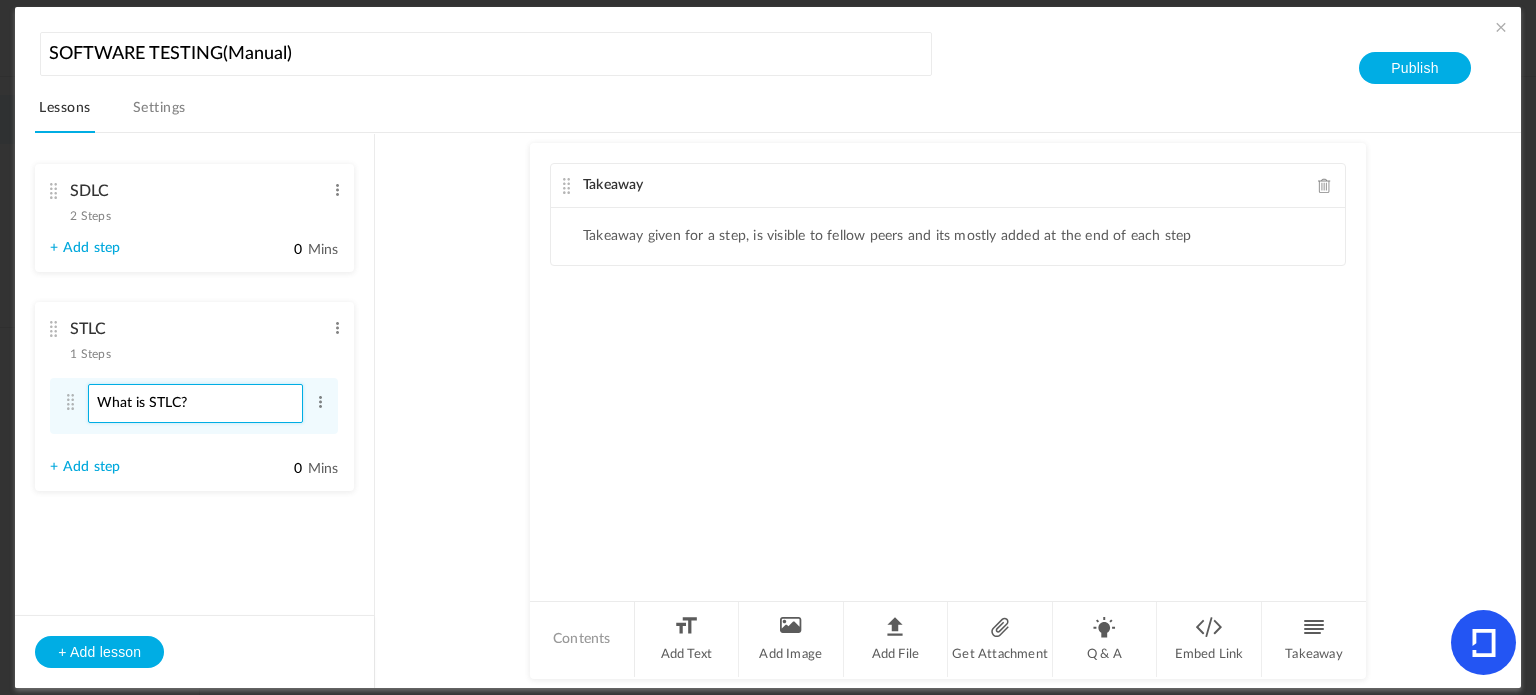 type on "What is STLC?" 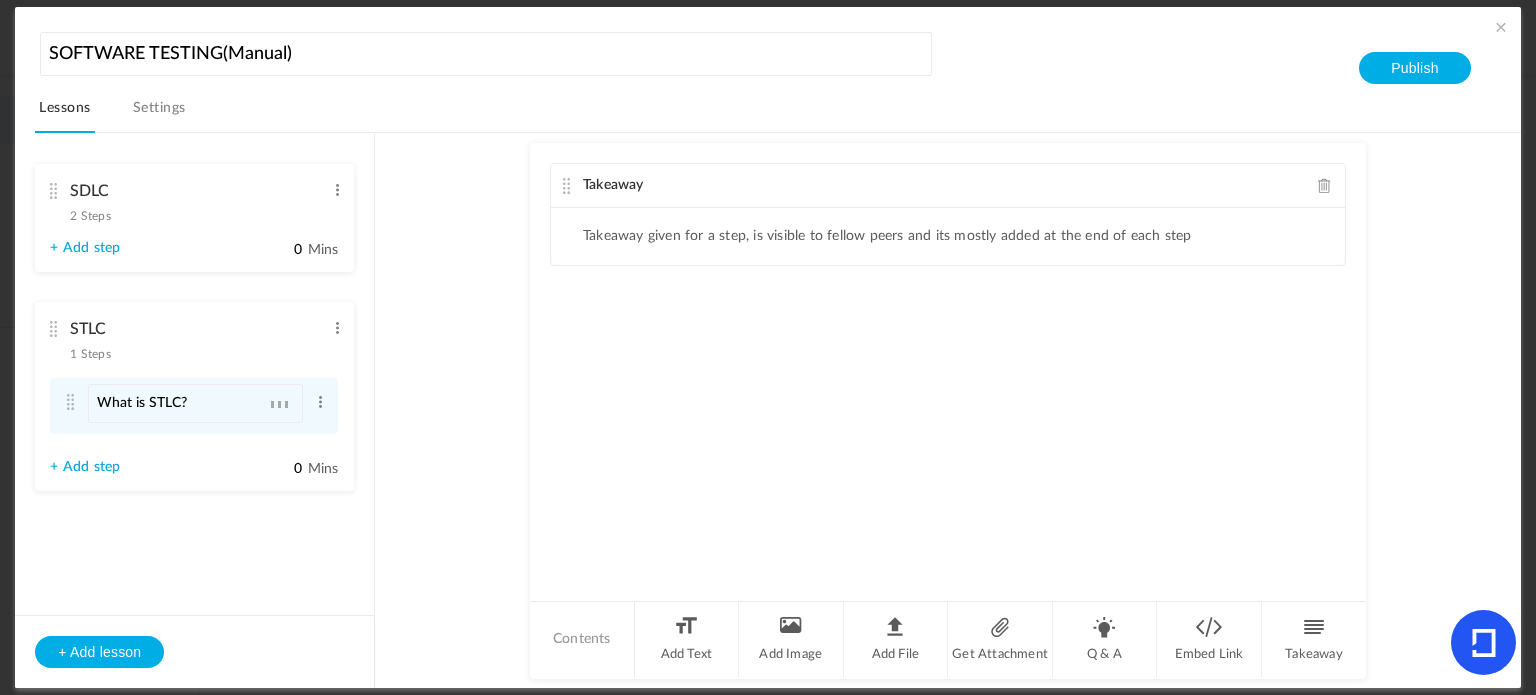 click on "SDLC
2 Steps
Edit
Delete
What is SDLC?
Edit
Delete
Phases of SDLC Edit 0" at bounding box center (195, 411) 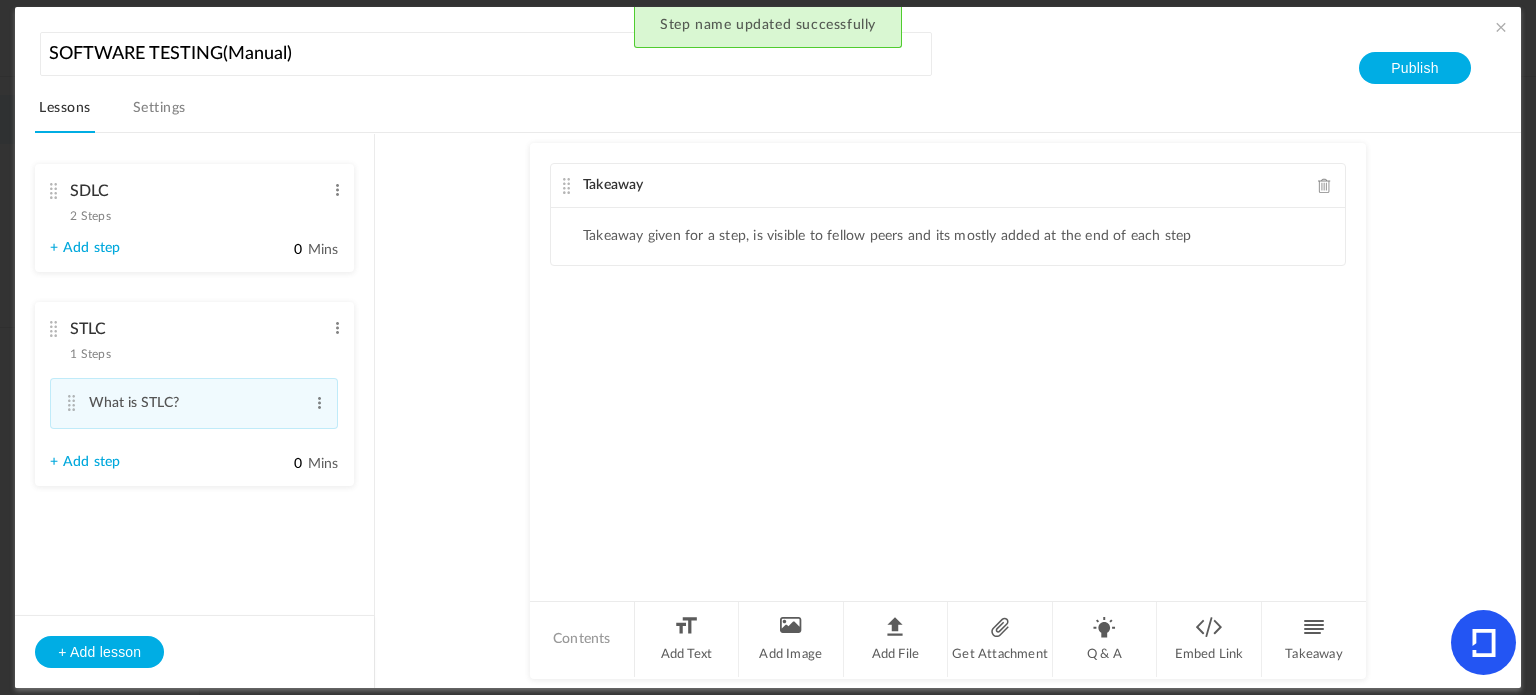 click on "SDLC
2 Steps
Edit
Delete
What is SDLC?
Edit
Delete
Edit Delete" at bounding box center [194, 218] 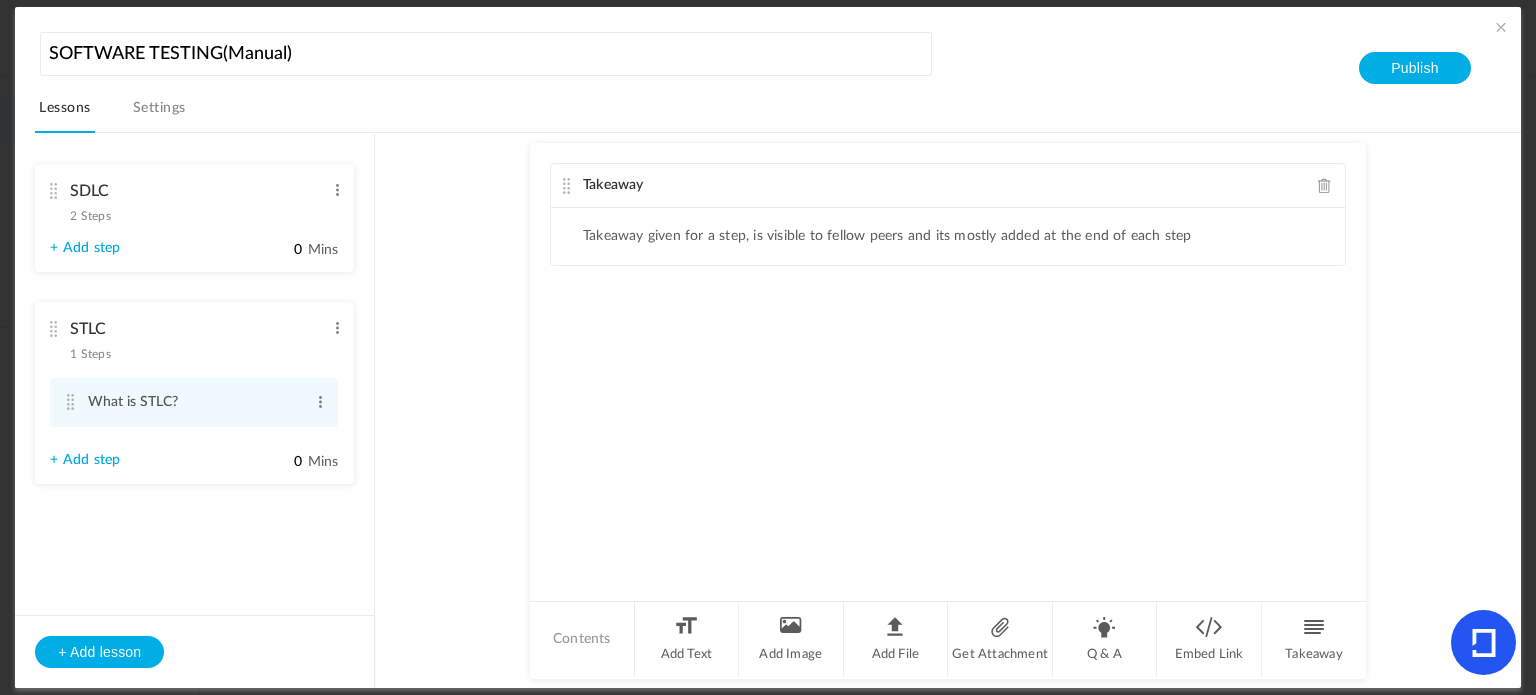 click on "2 Steps" at bounding box center [90, 216] 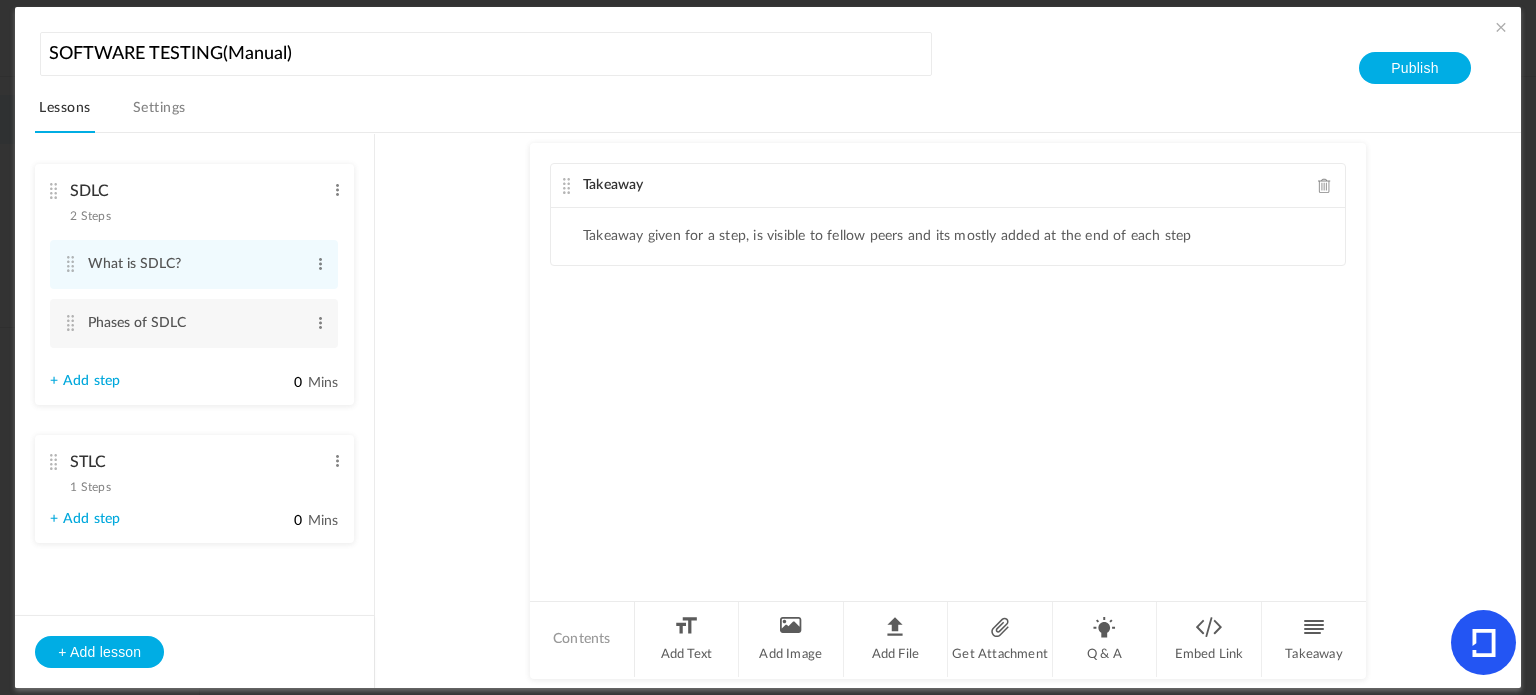 click on "Takeaway" at bounding box center (948, 186) 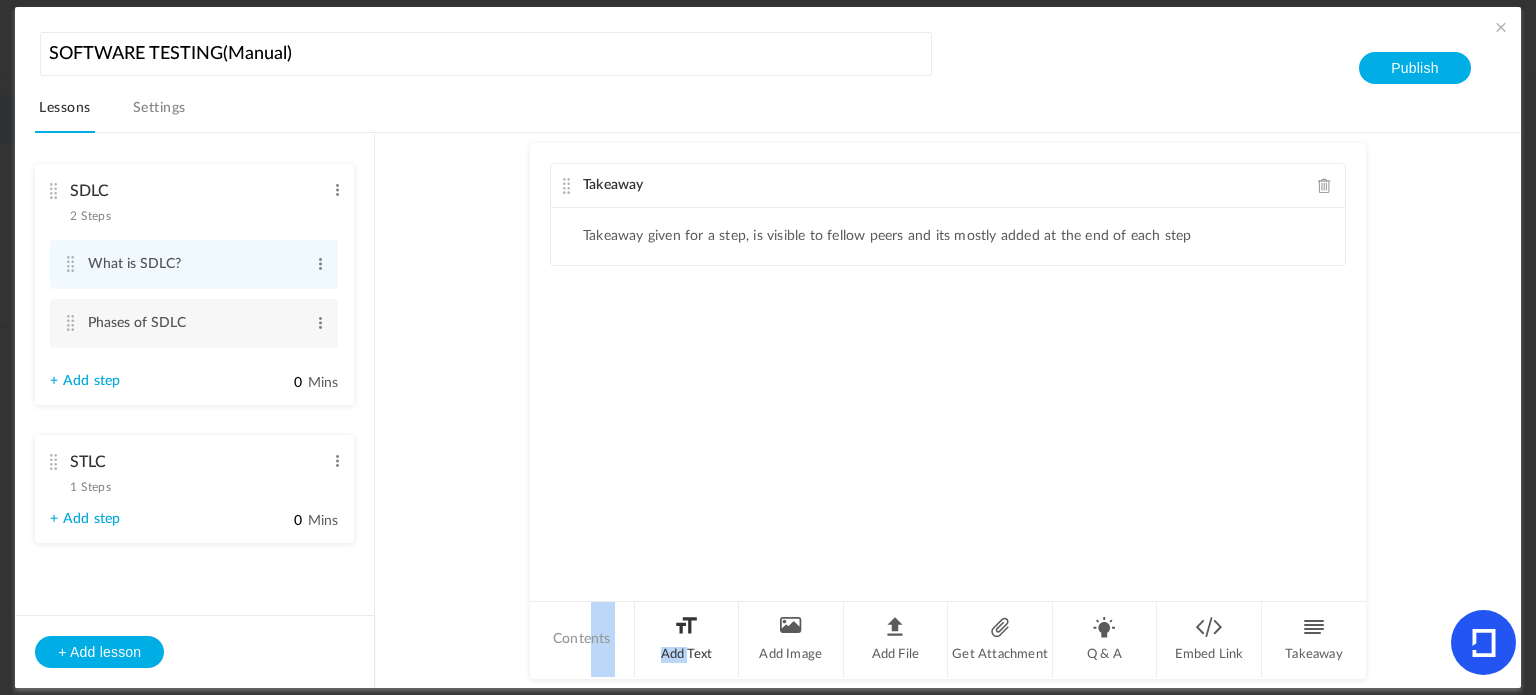 drag, startPoint x: 585, startPoint y: 656, endPoint x: 685, endPoint y: 632, distance: 102.83968 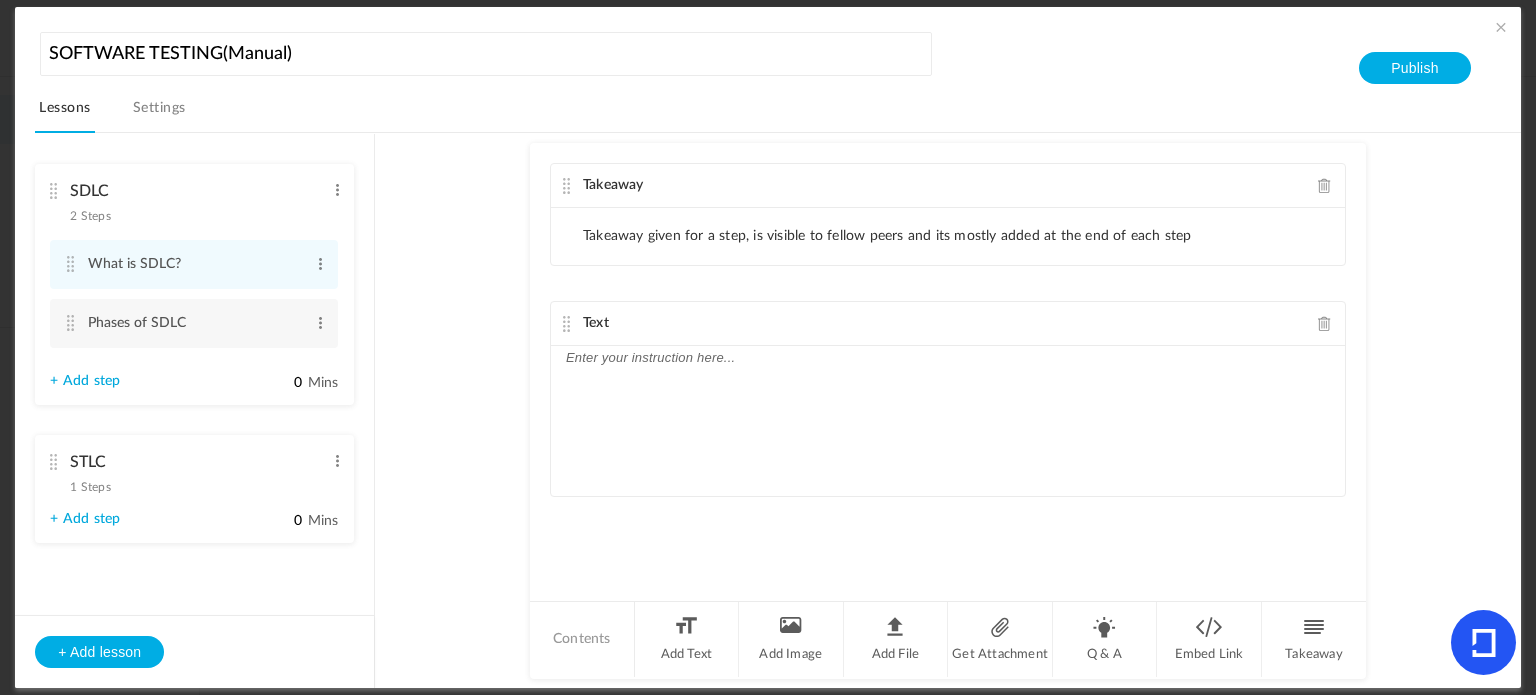 click on "Takeaway given for a step, is visible to fellow peers and its mostly added at the end of each step" at bounding box center (887, 236) 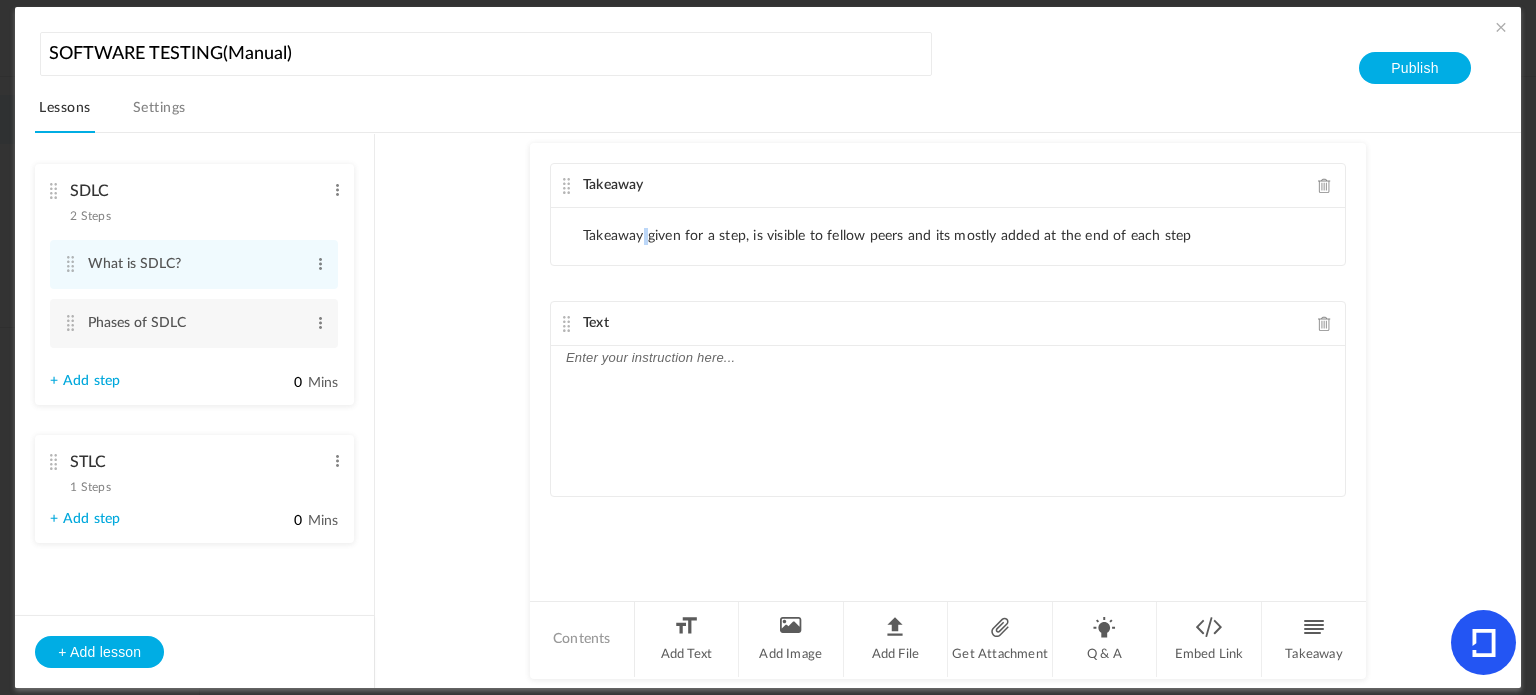 click on "Takeaway given for a step, is visible to fellow peers and its mostly added at the end of each step" at bounding box center [887, 236] 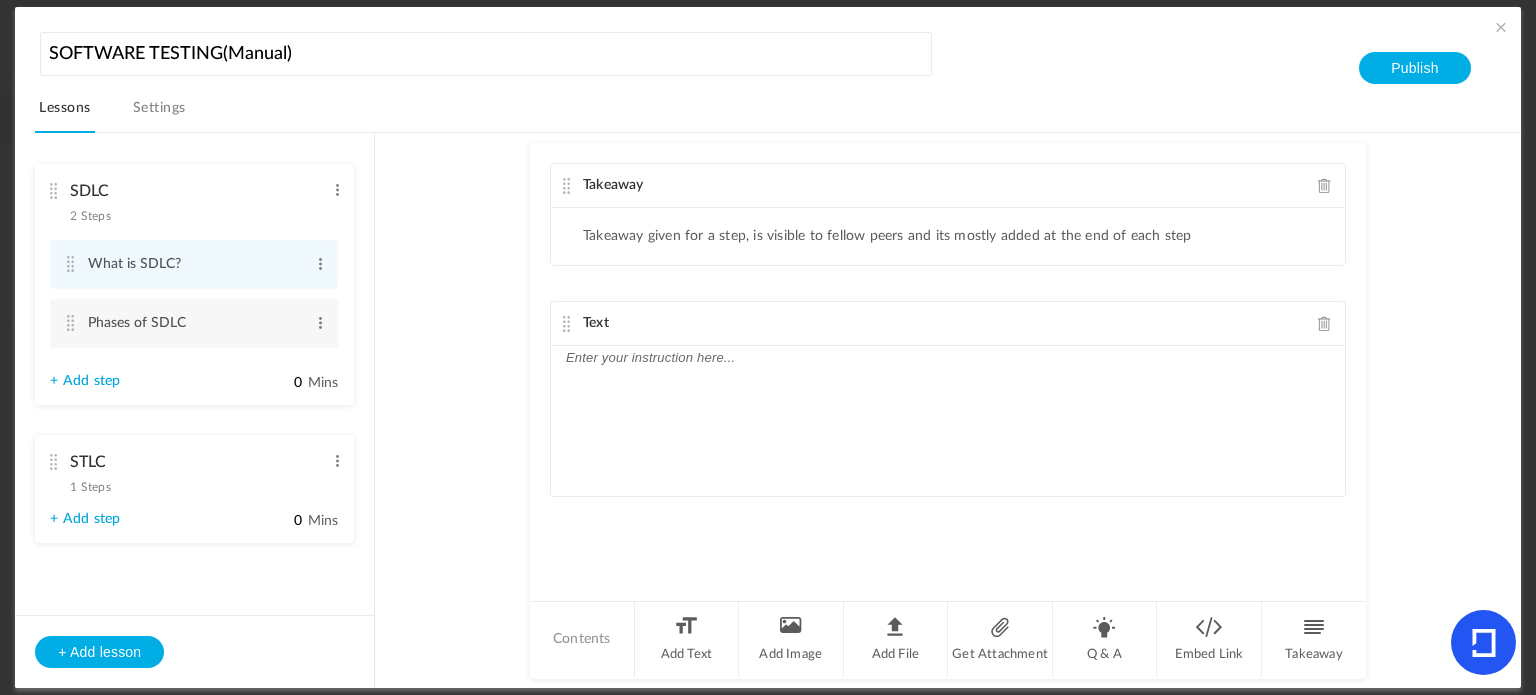 click on "Takeaway given for a step, is visible to fellow peers and its mostly added at the end of each step" at bounding box center [948, 236] 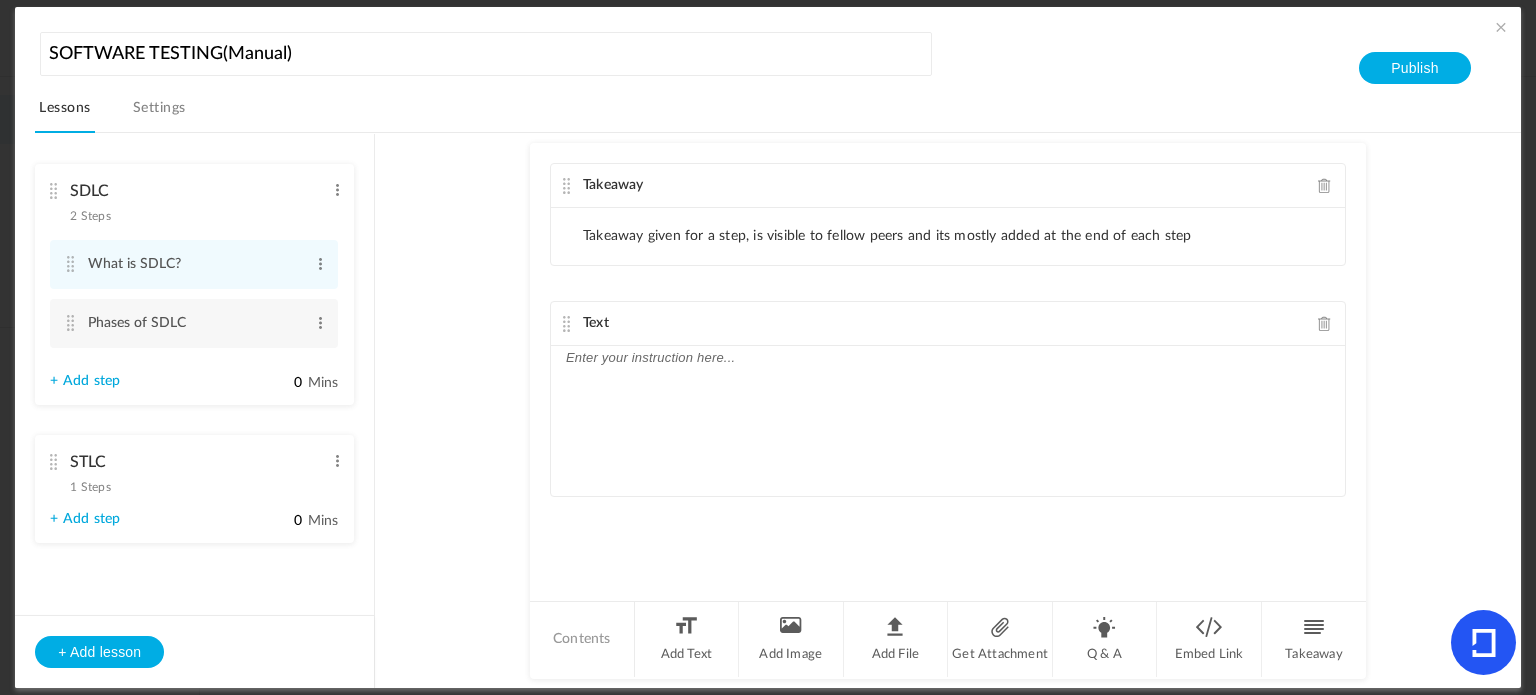 click on "Takeaway given for a step, is visible to fellow peers and its mostly added at the end of each step" at bounding box center [887, 236] 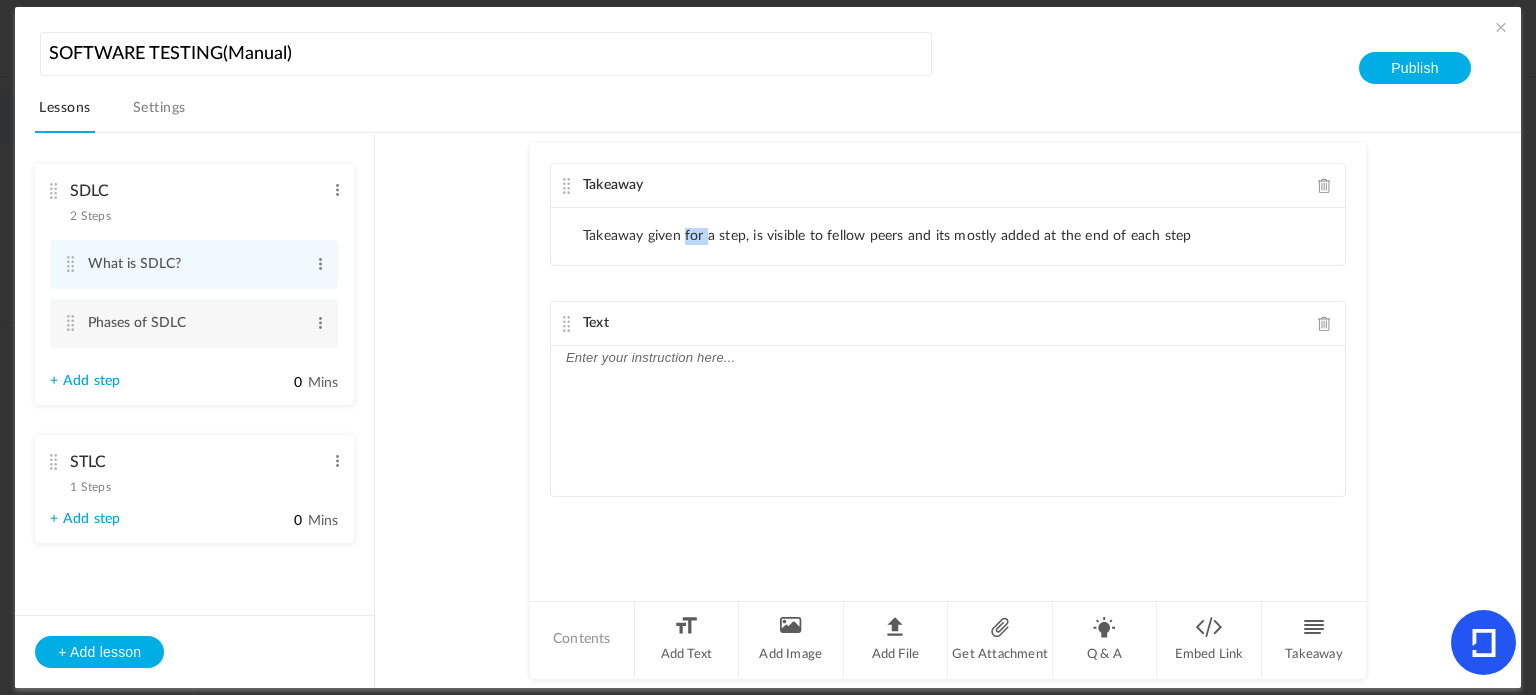 click on "Takeaway given for a step, is visible to fellow peers and its mostly added at the end of each step" at bounding box center [887, 236] 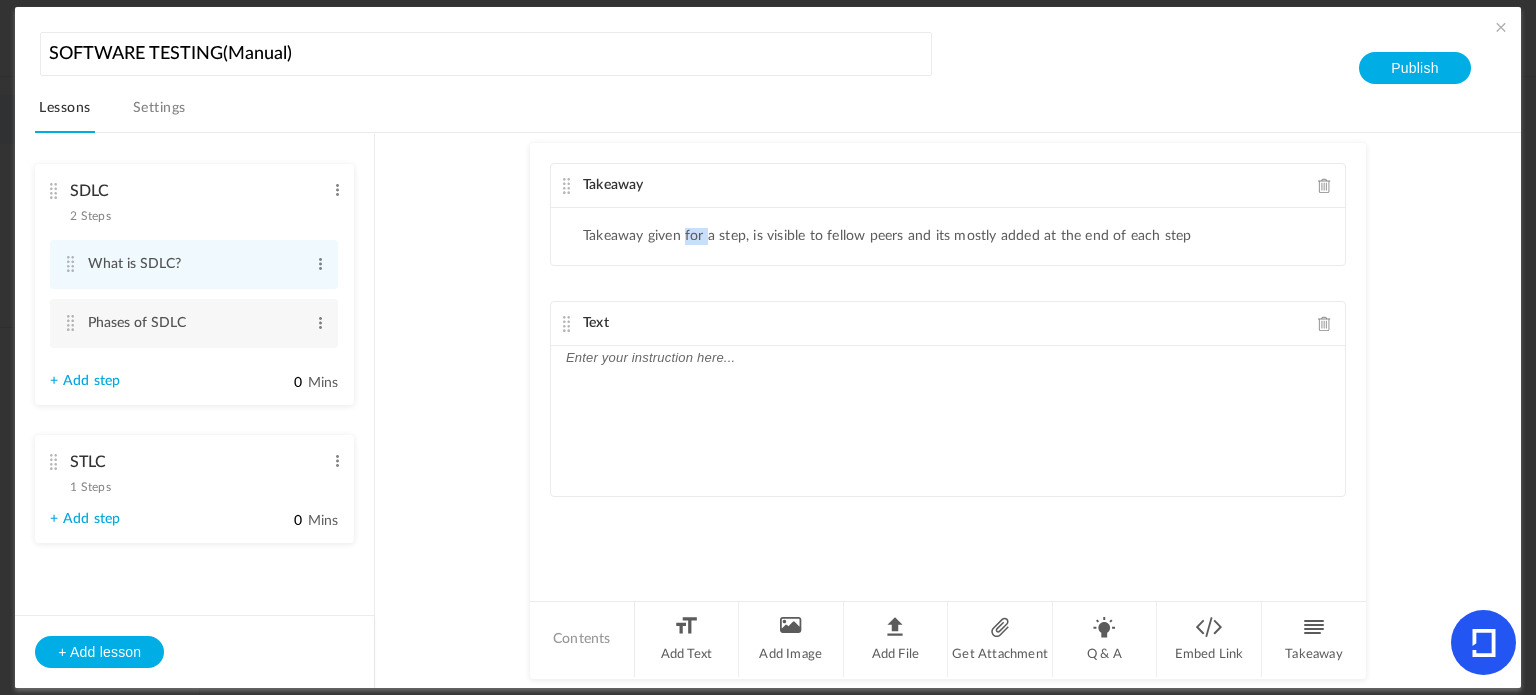 click on "Takeaway" at bounding box center [613, 185] 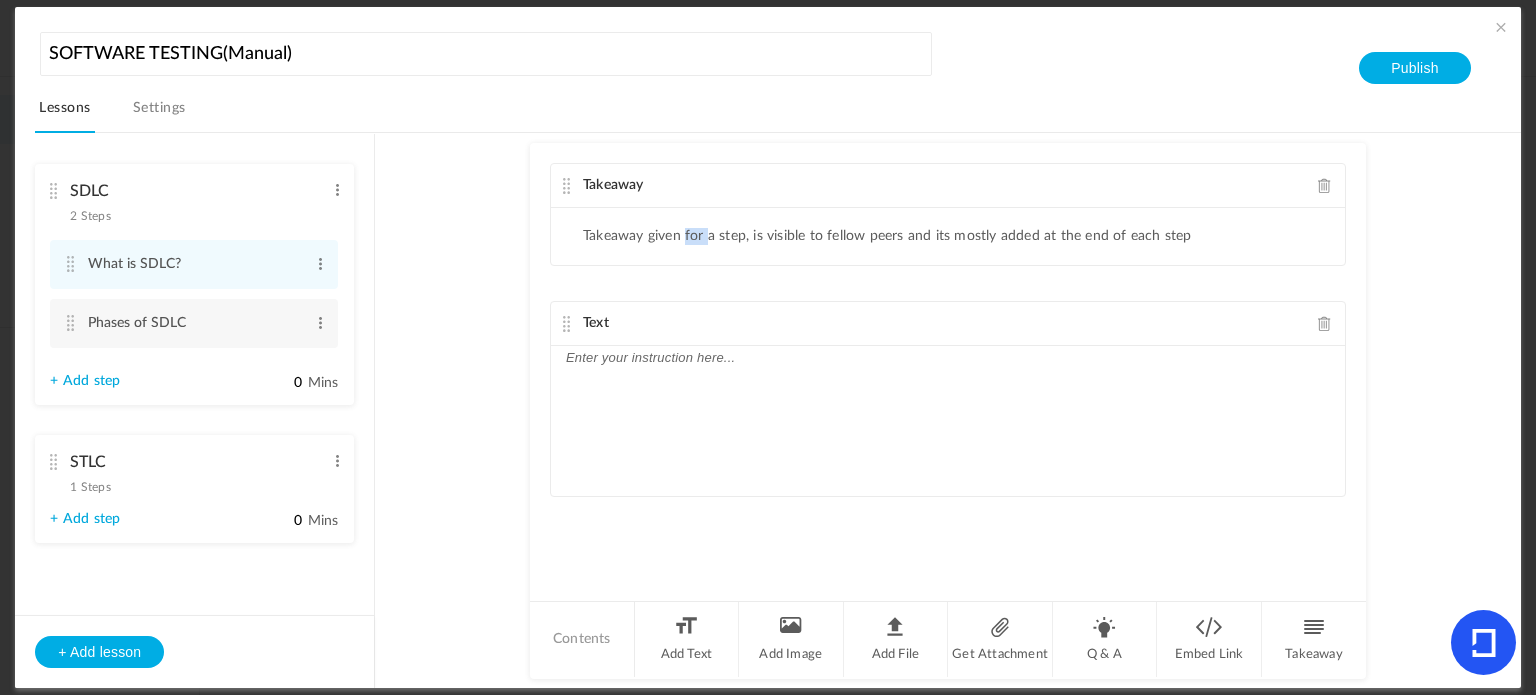 click at bounding box center [567, 186] 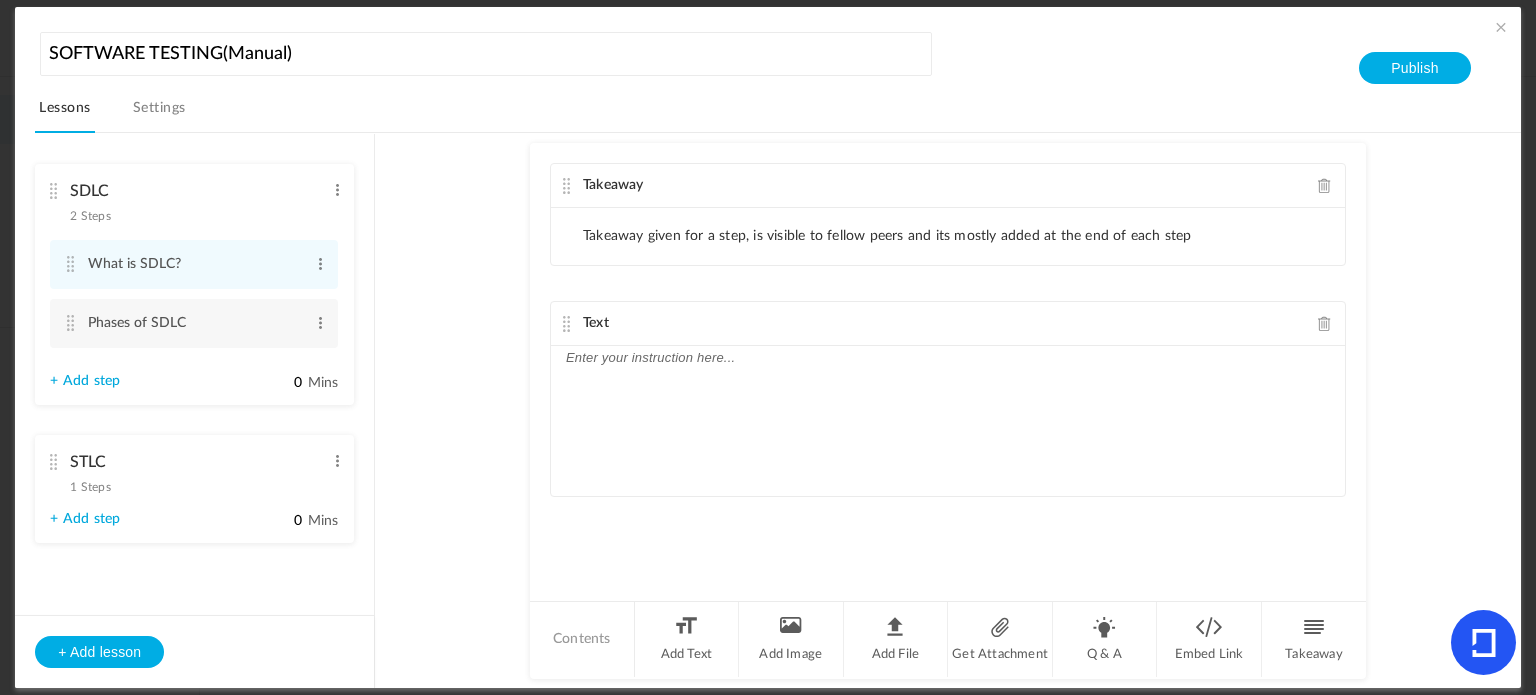 click on "Takeaway given for a step, is visible to fellow peers and its mostly added at the end of each step" at bounding box center [887, 236] 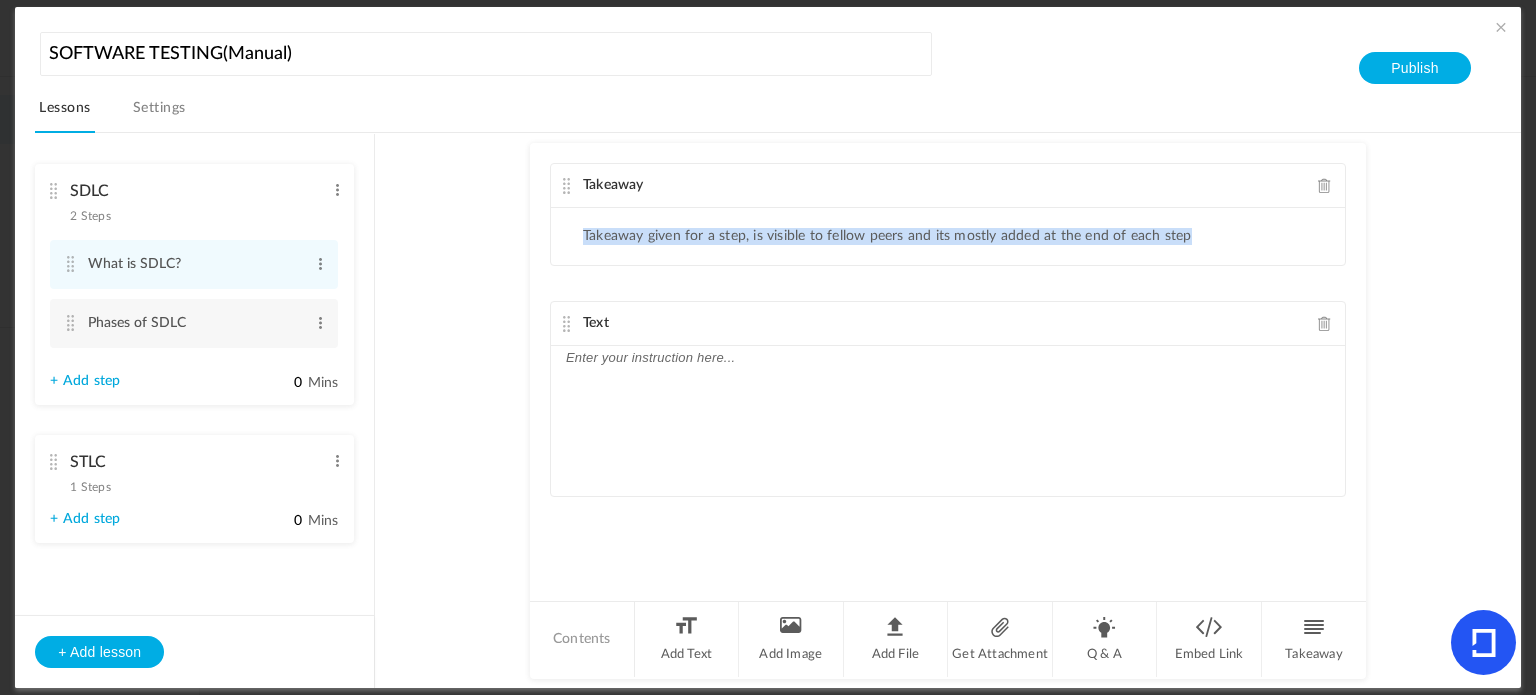 drag, startPoint x: 625, startPoint y: 235, endPoint x: 604, endPoint y: 336, distance: 103.16007 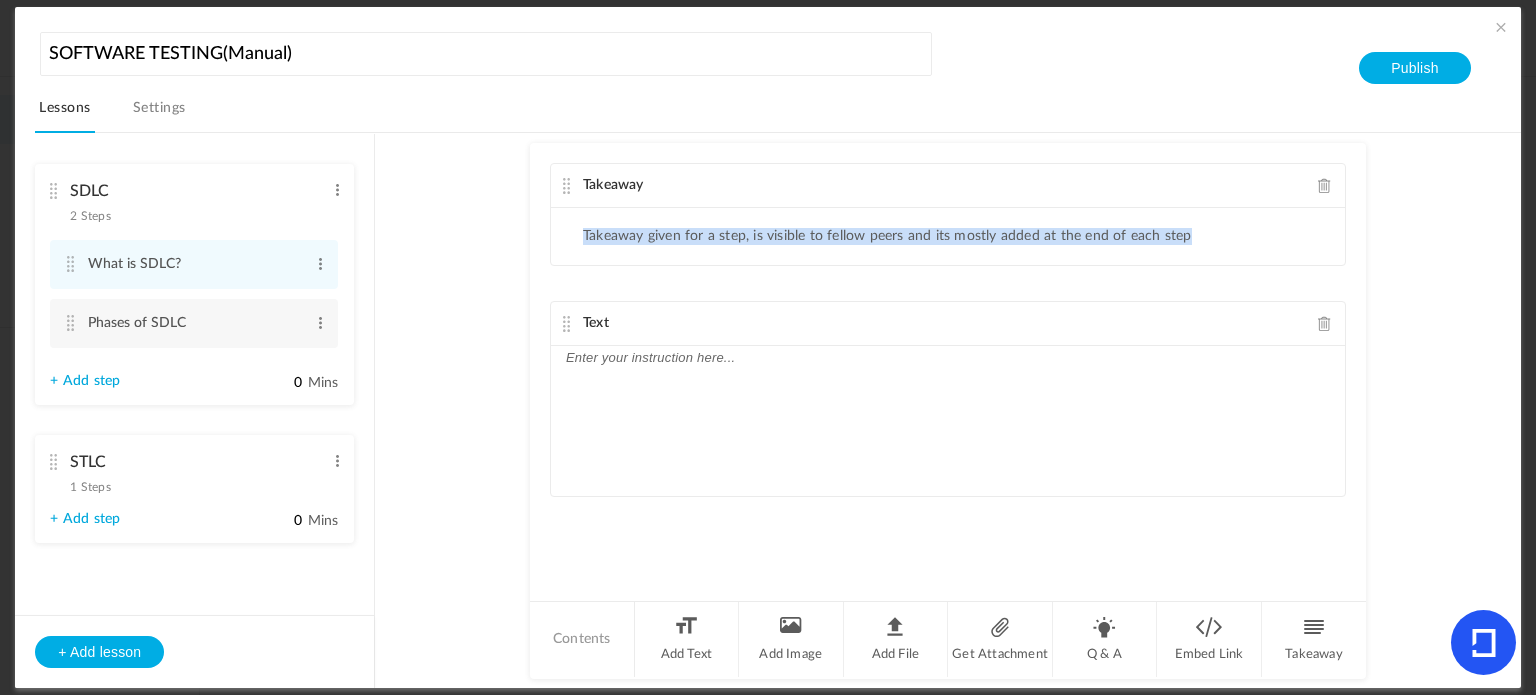 click on "Takeaway
Takeaway given for a step, is visible to fellow peers and its mostly added at the end of each step
Text" at bounding box center [948, 371] 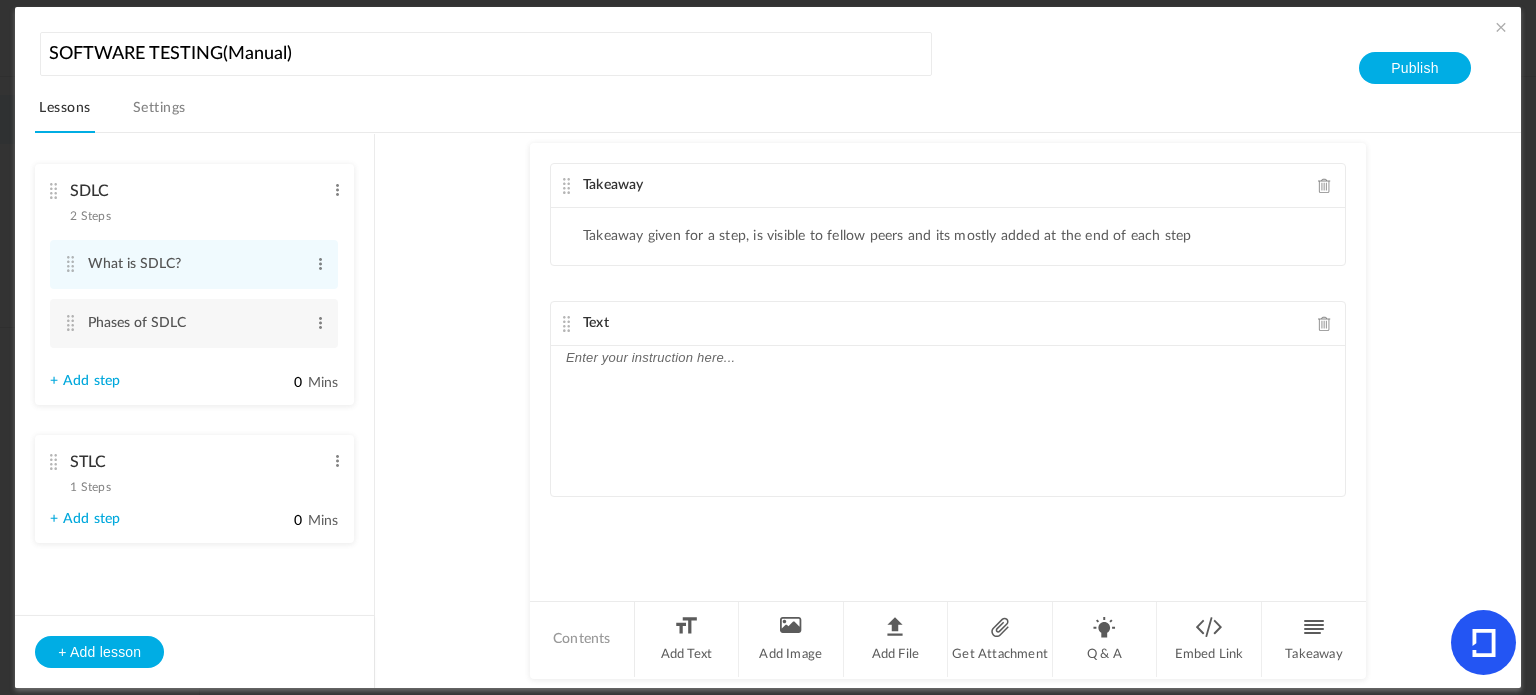 click at bounding box center (948, 358) 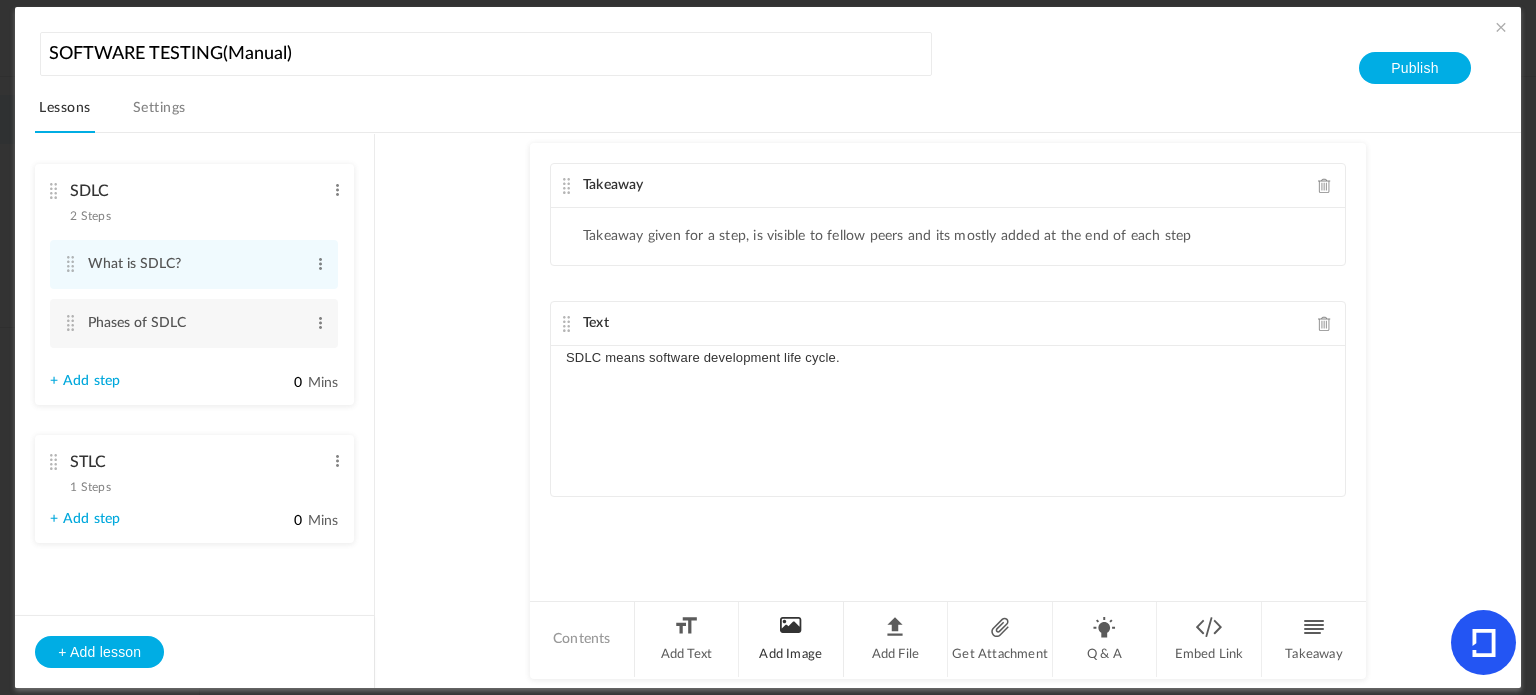 click on "Add Image" at bounding box center [791, 639] 